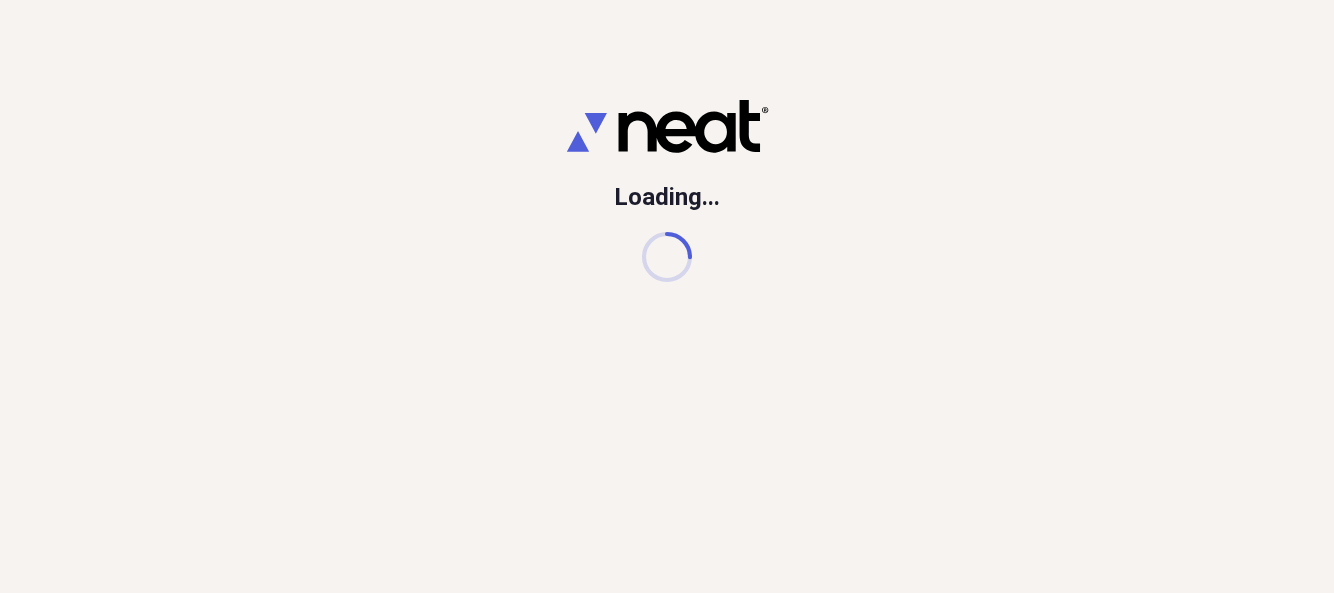 scroll, scrollTop: 0, scrollLeft: 0, axis: both 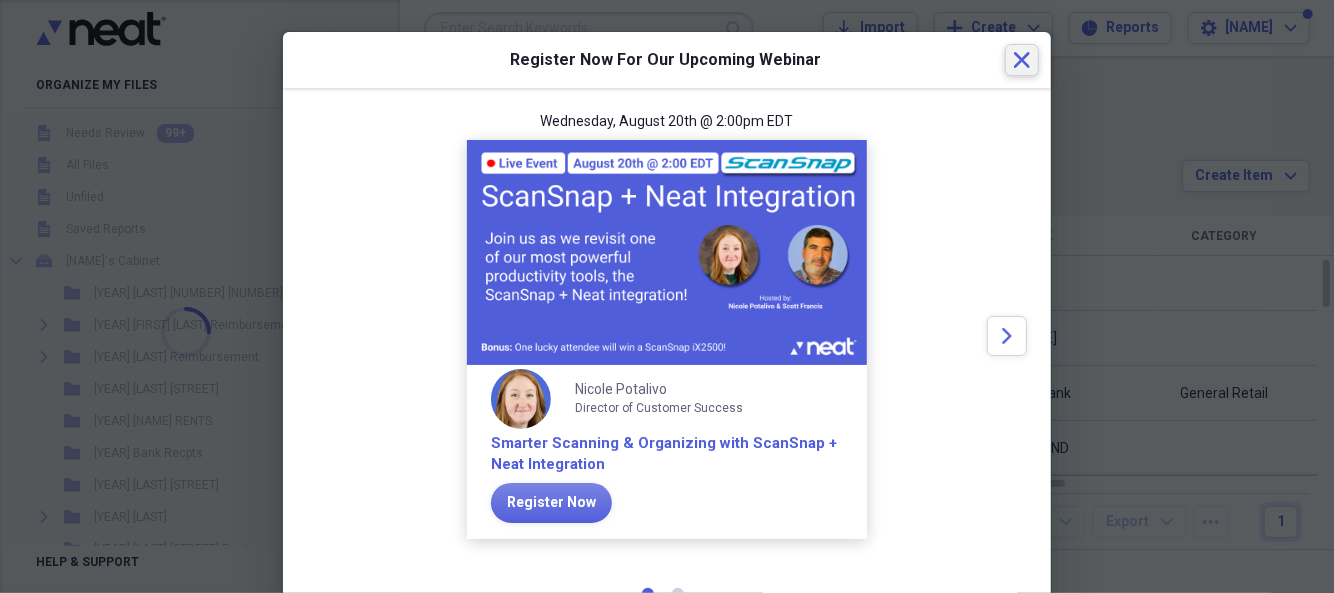 click 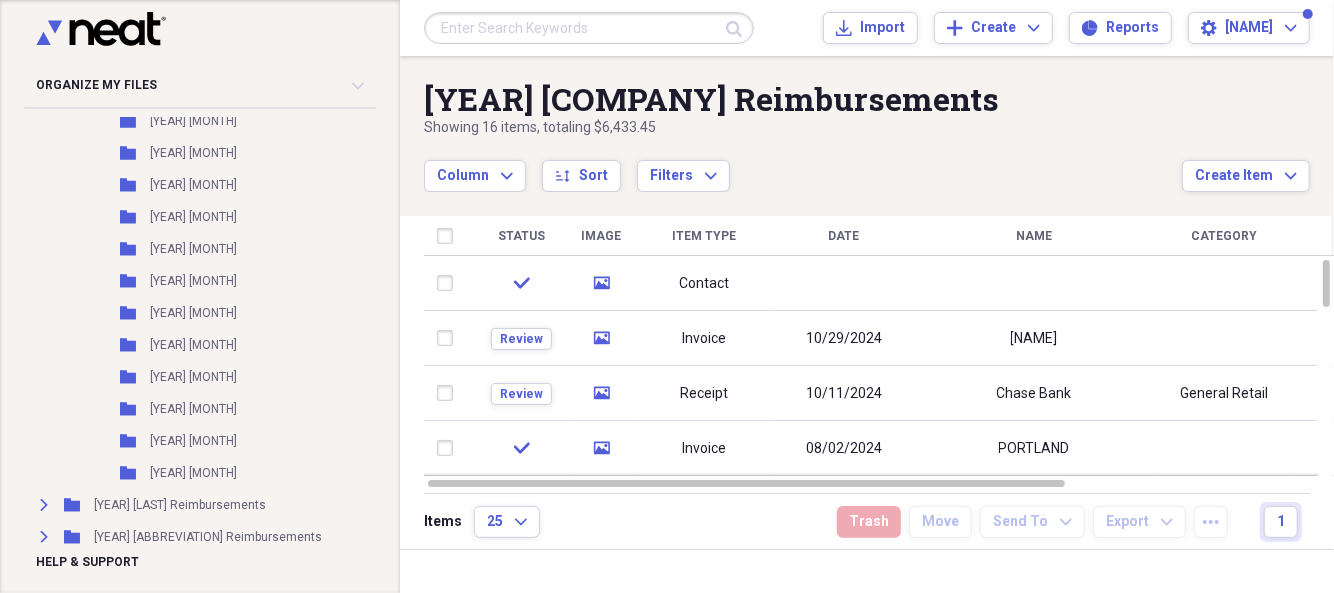 scroll, scrollTop: 3700, scrollLeft: 0, axis: vertical 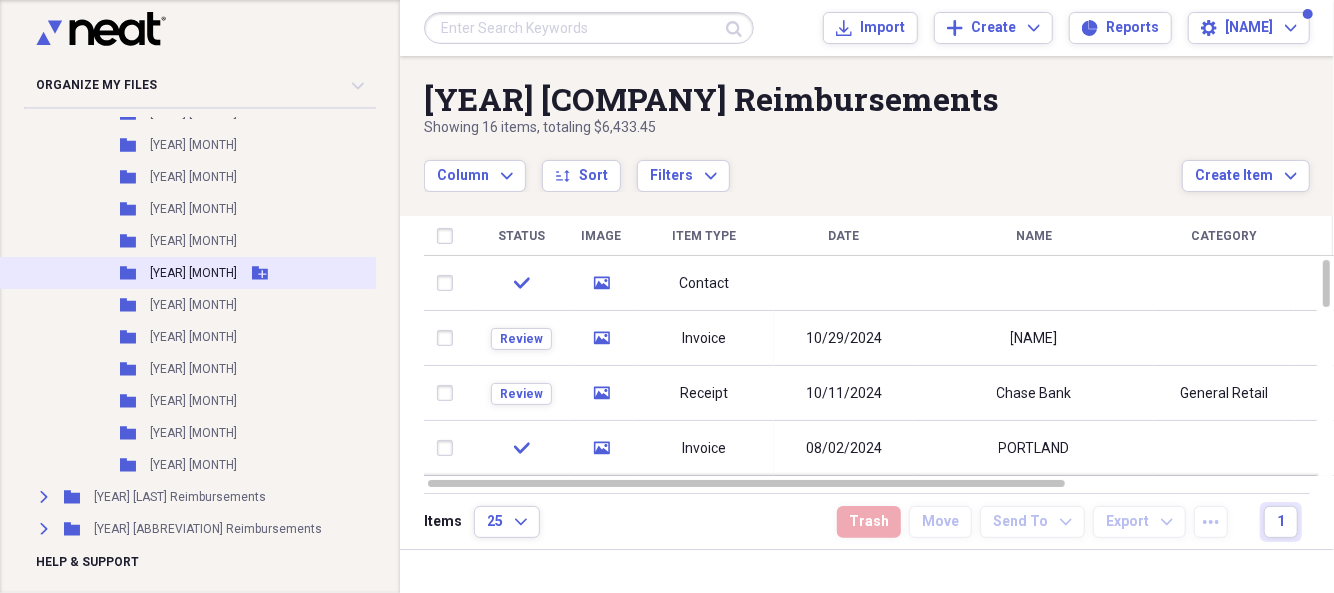 click on "2025 July" at bounding box center (193, 273) 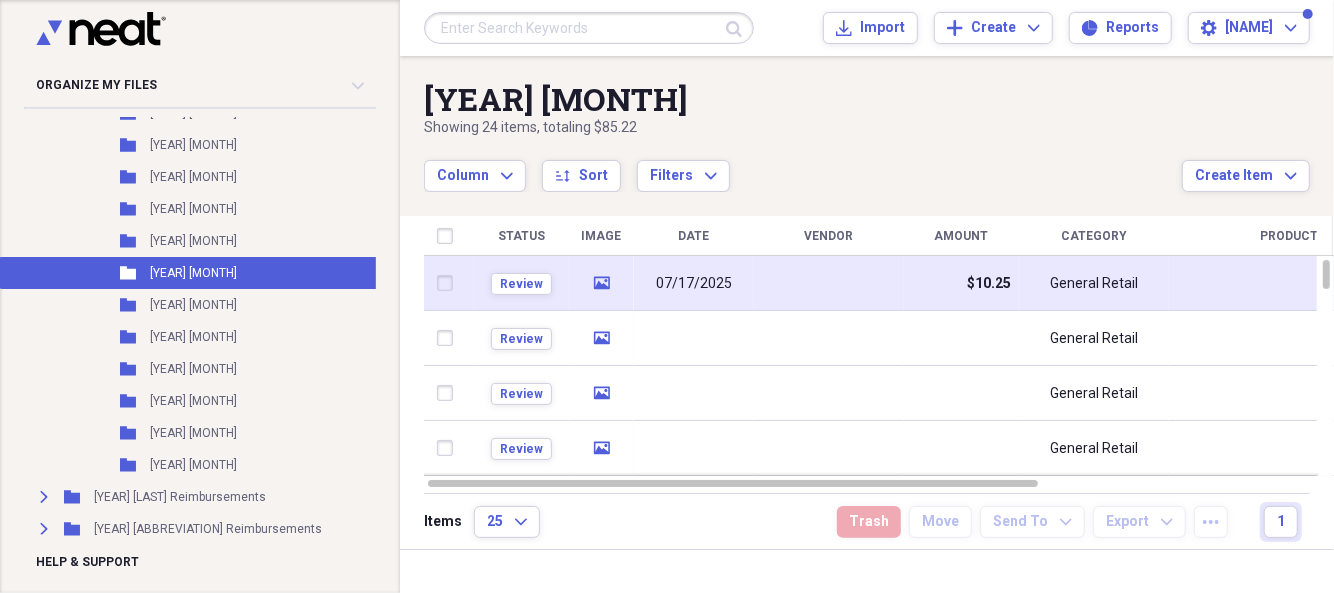 click on "media" 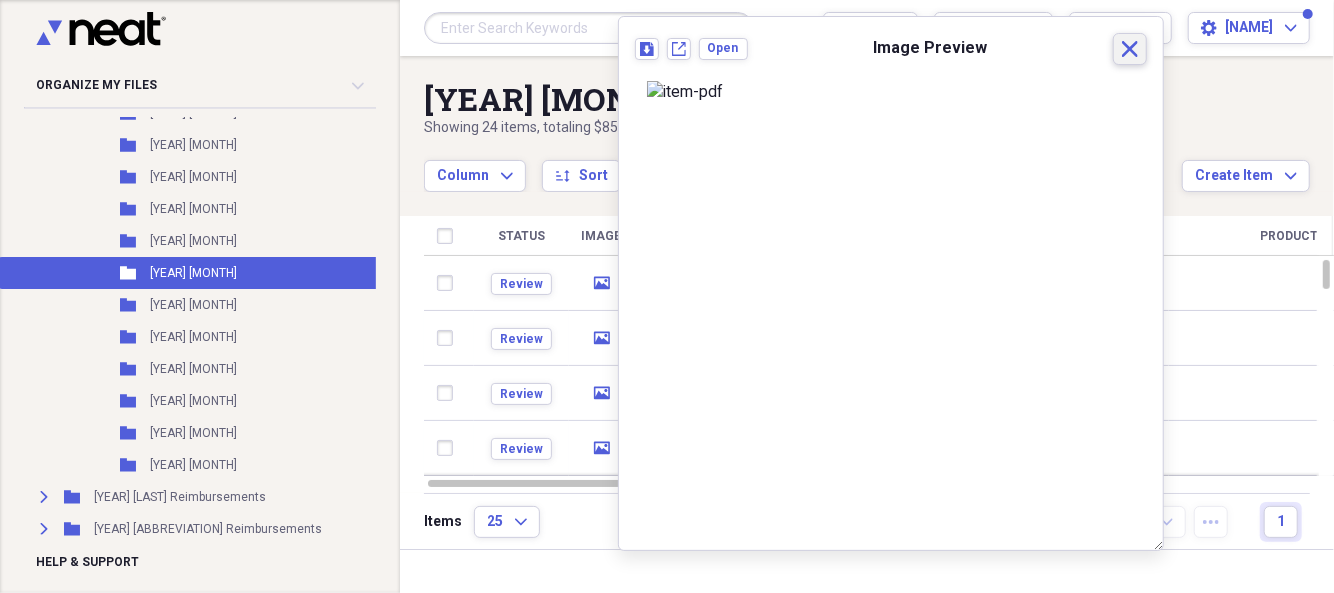 click on "Close" at bounding box center [1130, 49] 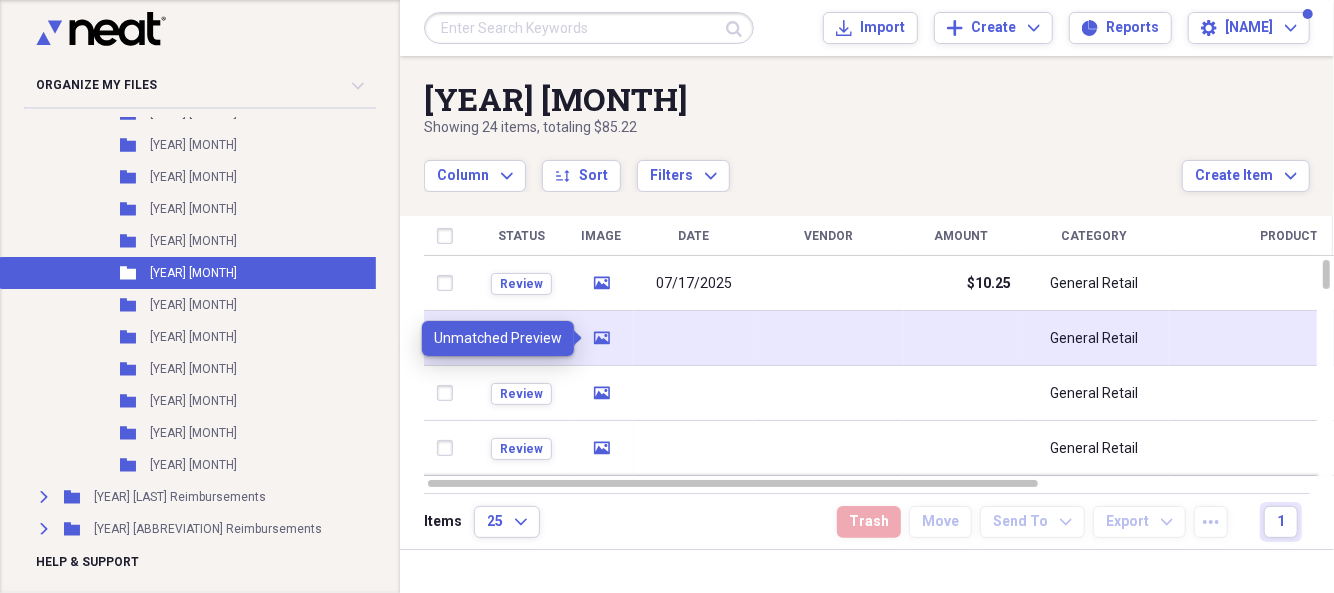 click on "media" 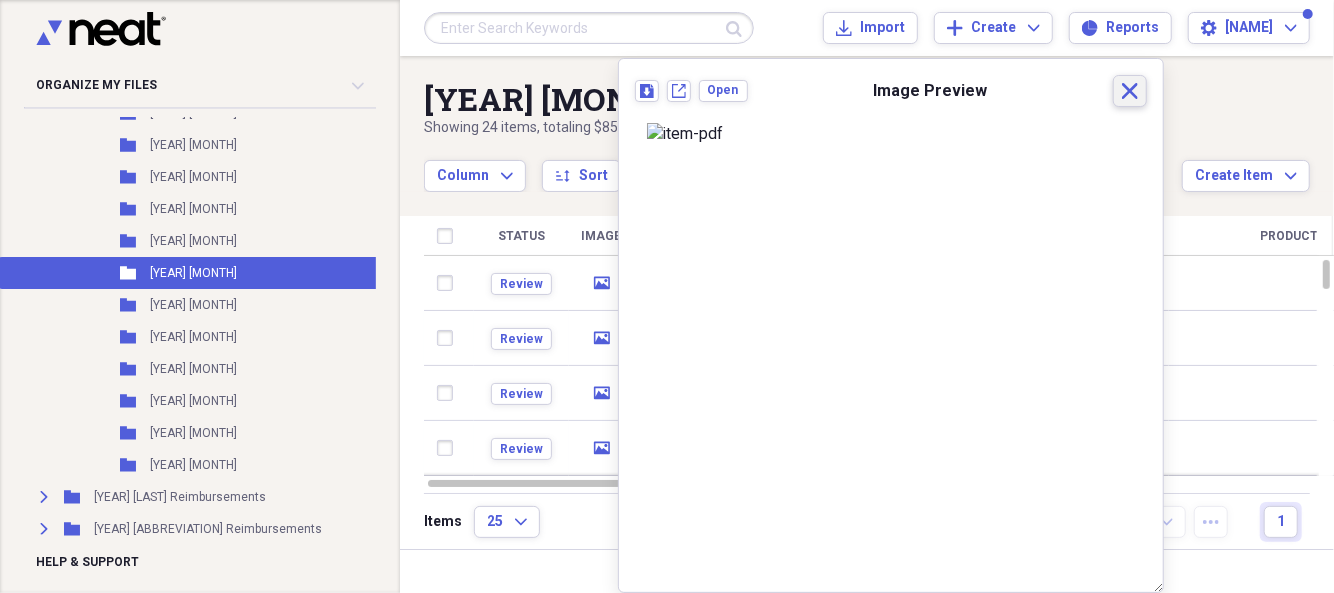 click on "Close" at bounding box center [1130, 91] 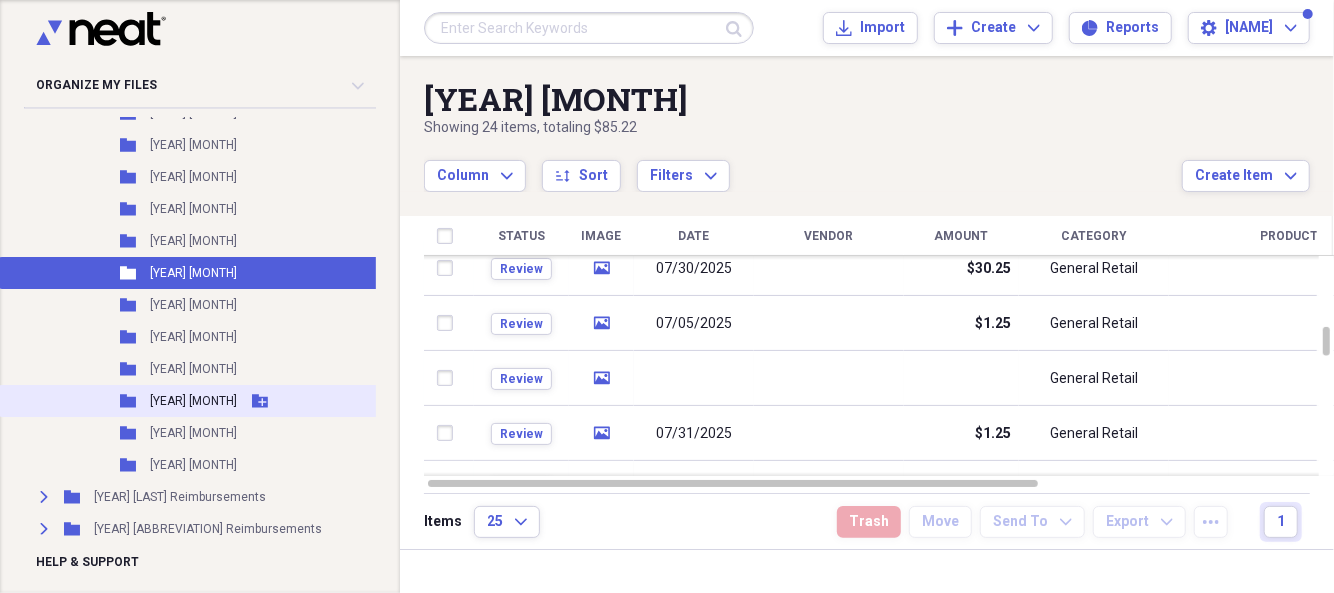 scroll, scrollTop: 3600, scrollLeft: 0, axis: vertical 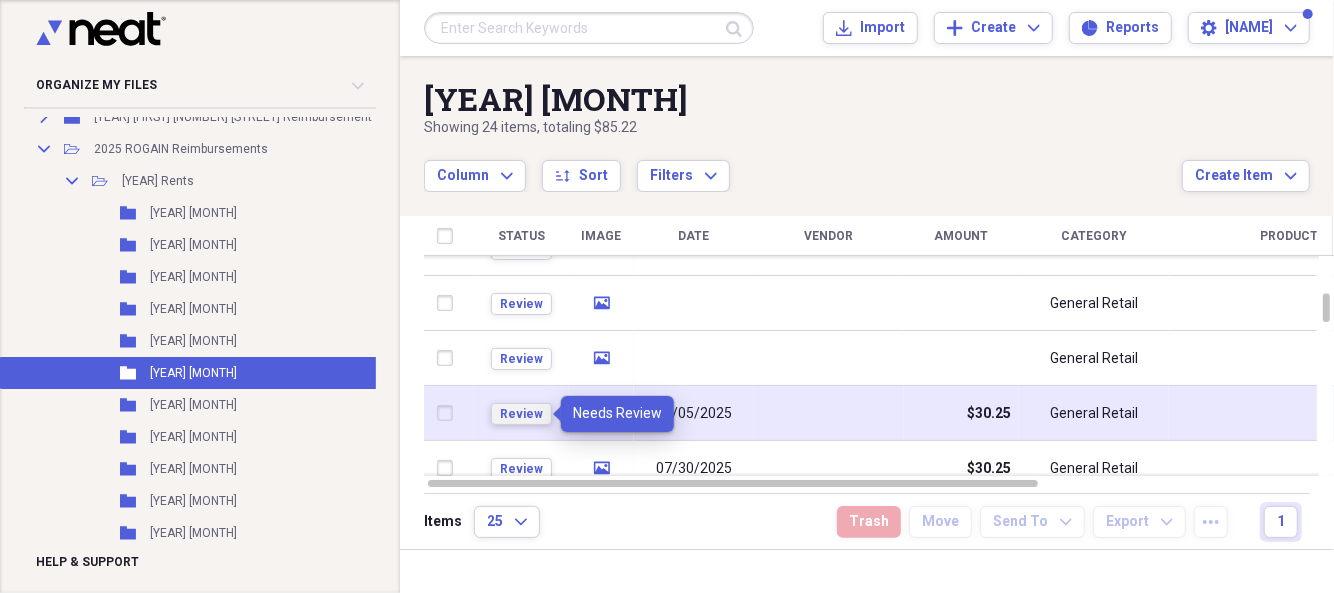 click on "Review" at bounding box center [521, 414] 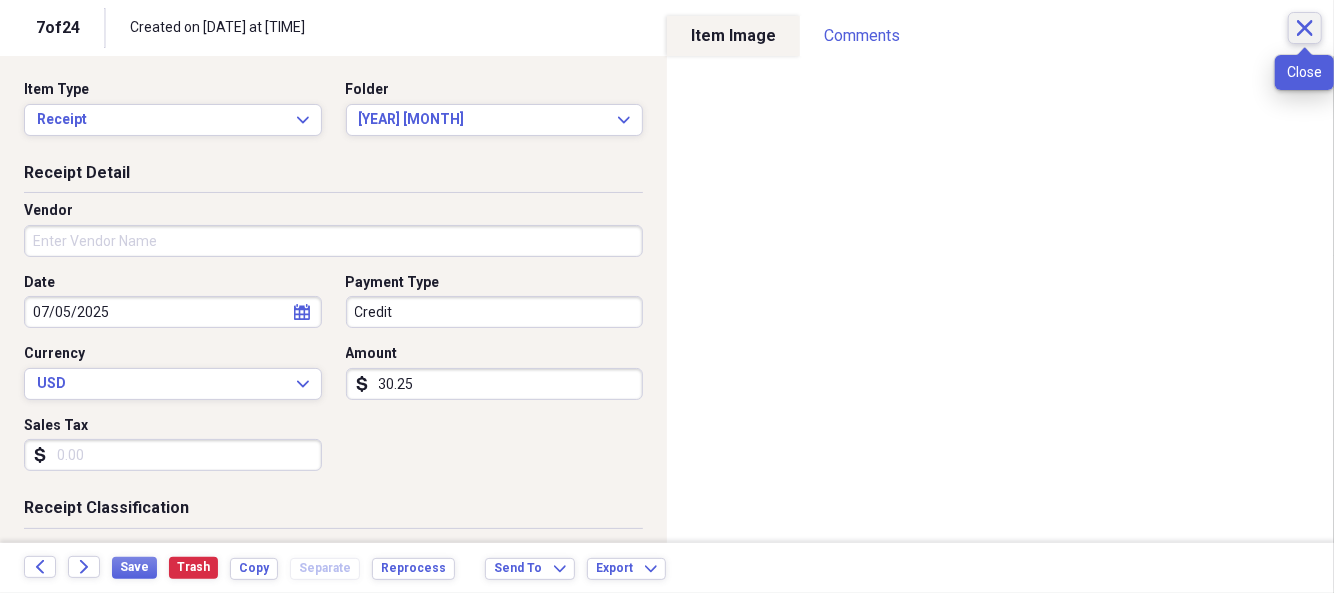 click on "Close" 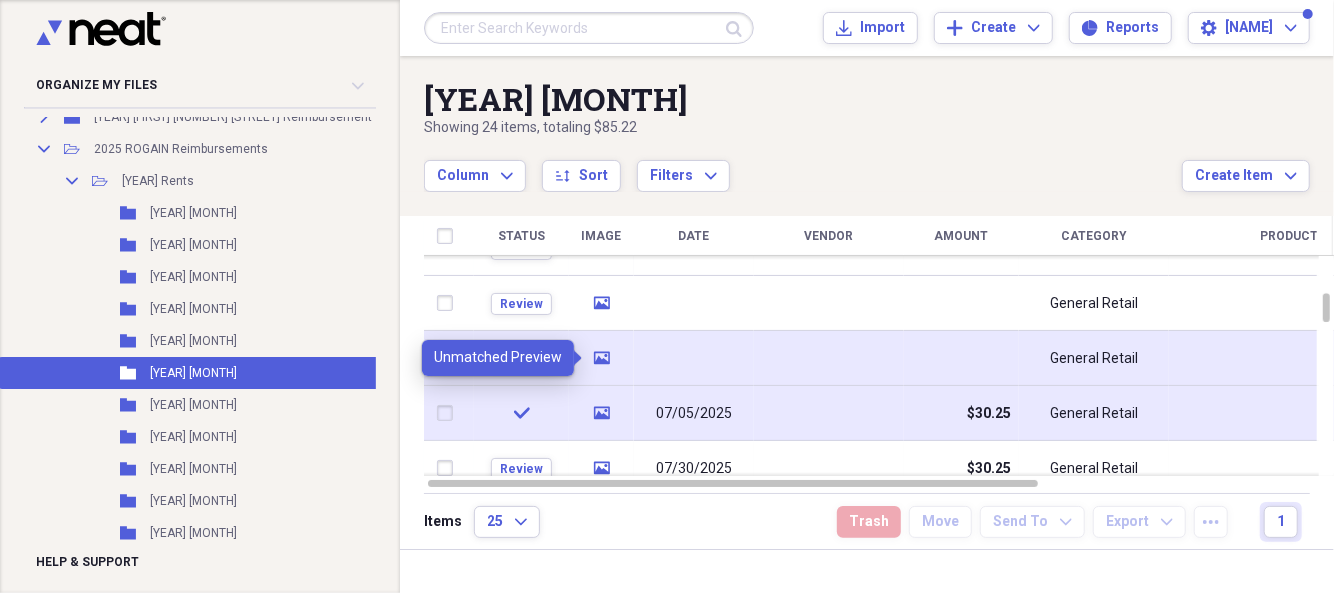 click on "media" 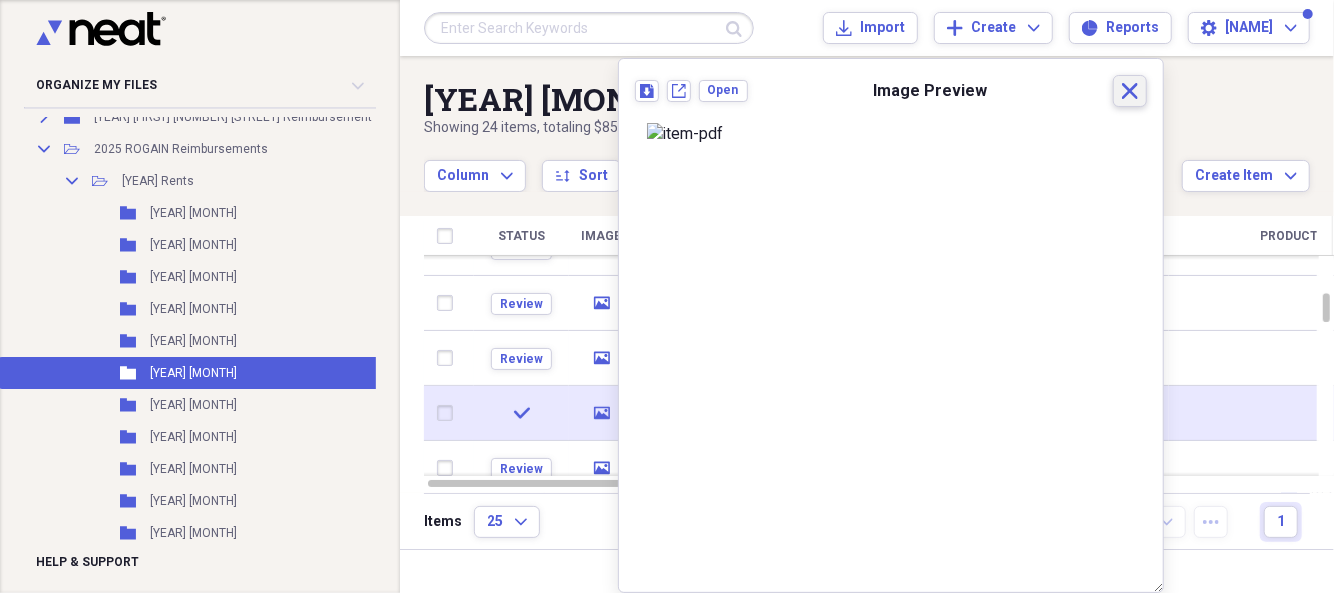 click 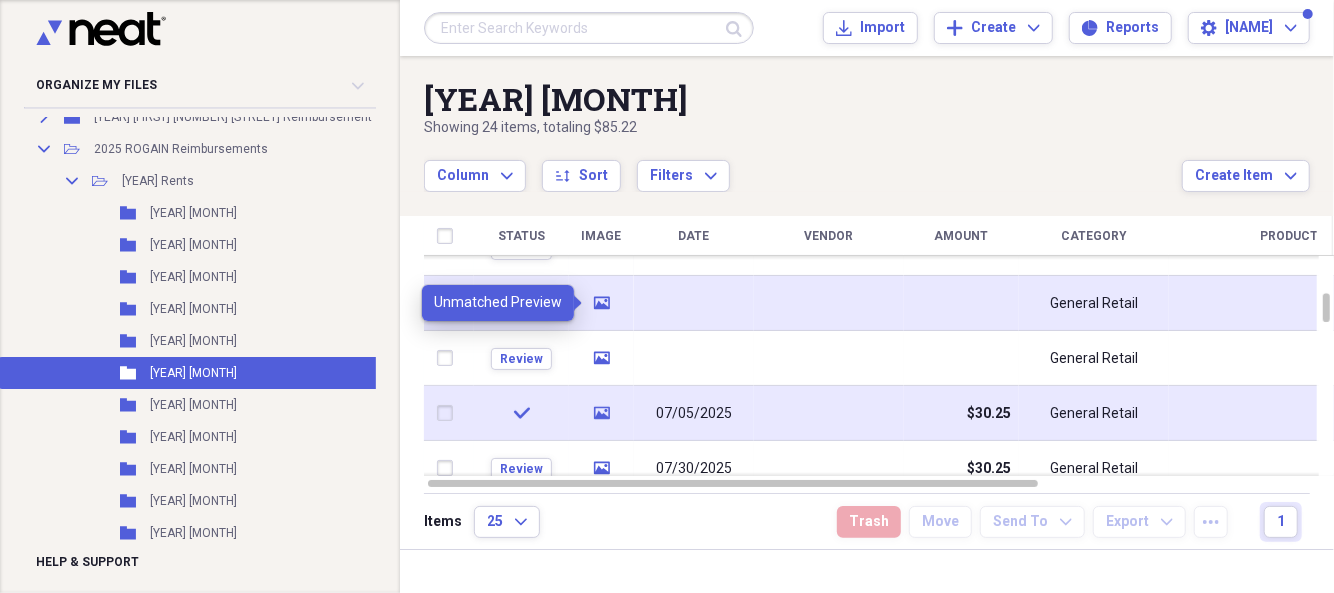 click on "media" 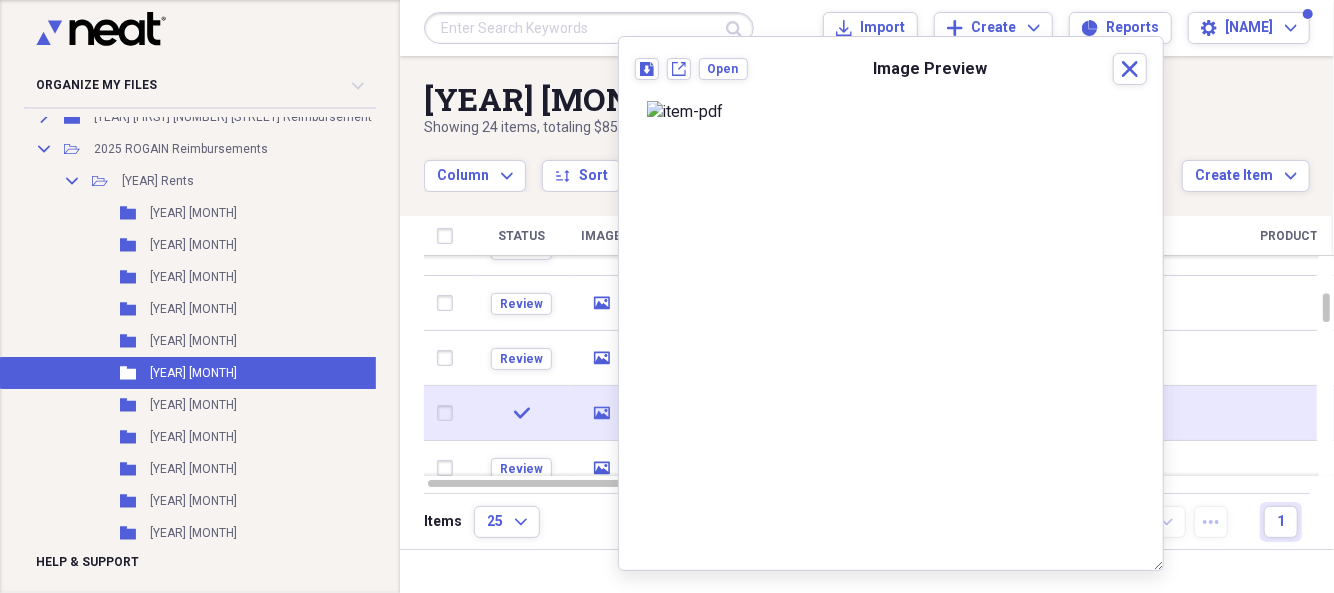 scroll, scrollTop: 0, scrollLeft: 0, axis: both 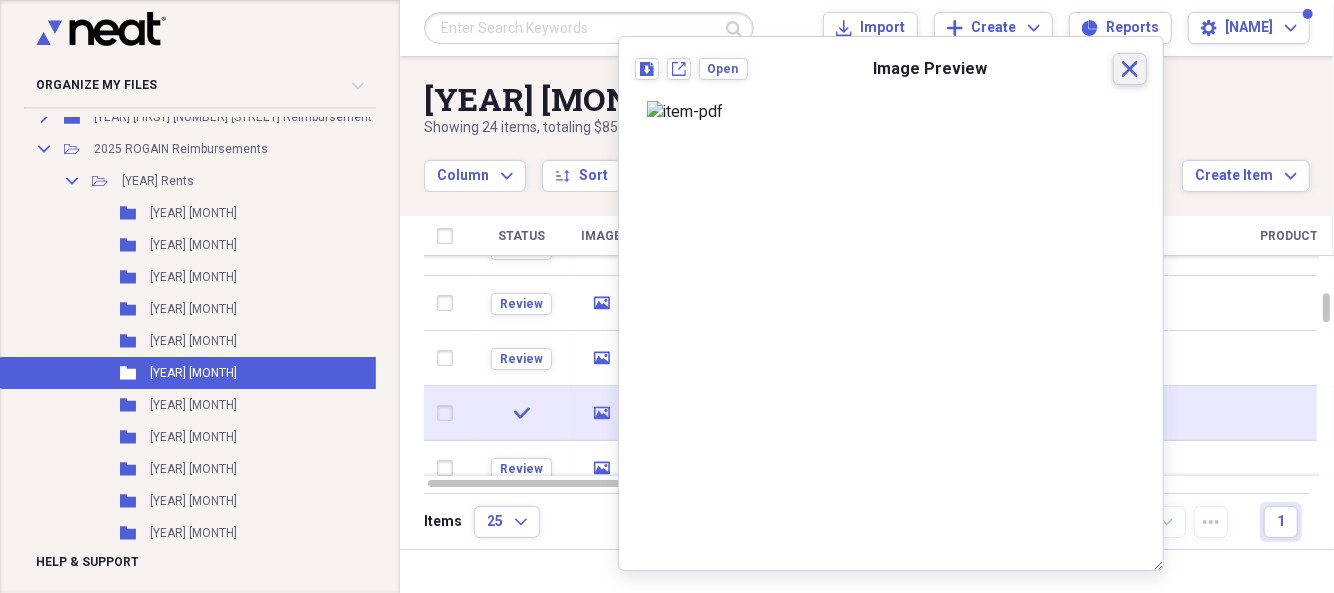 click on "Close" 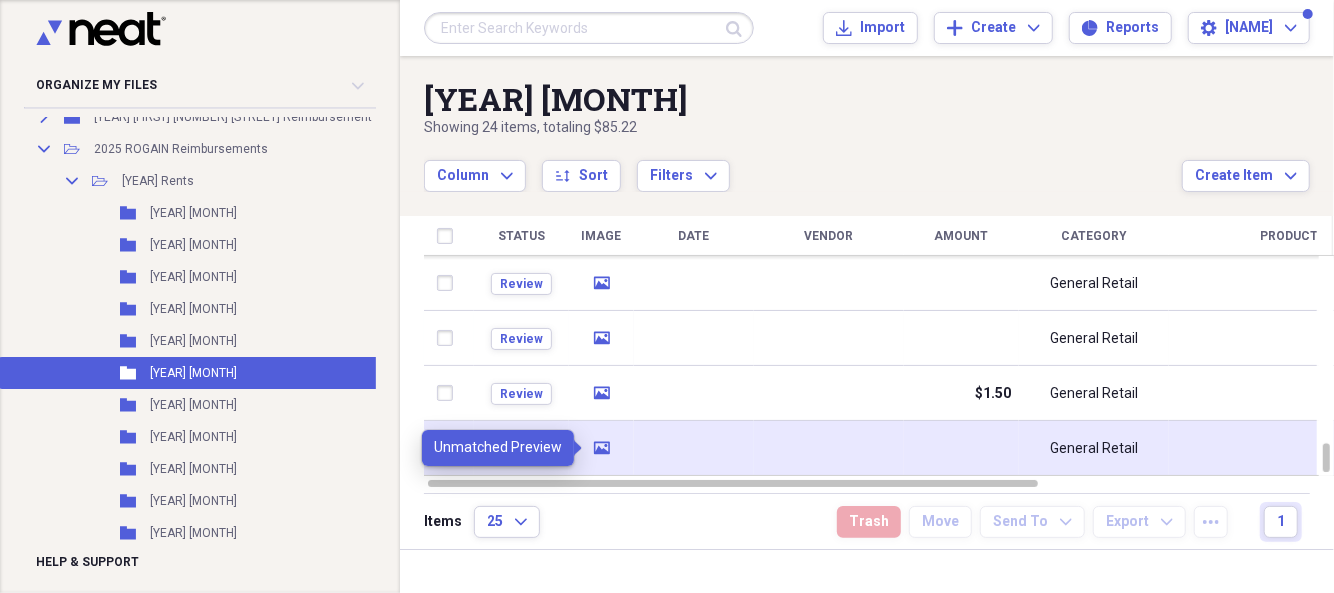 click 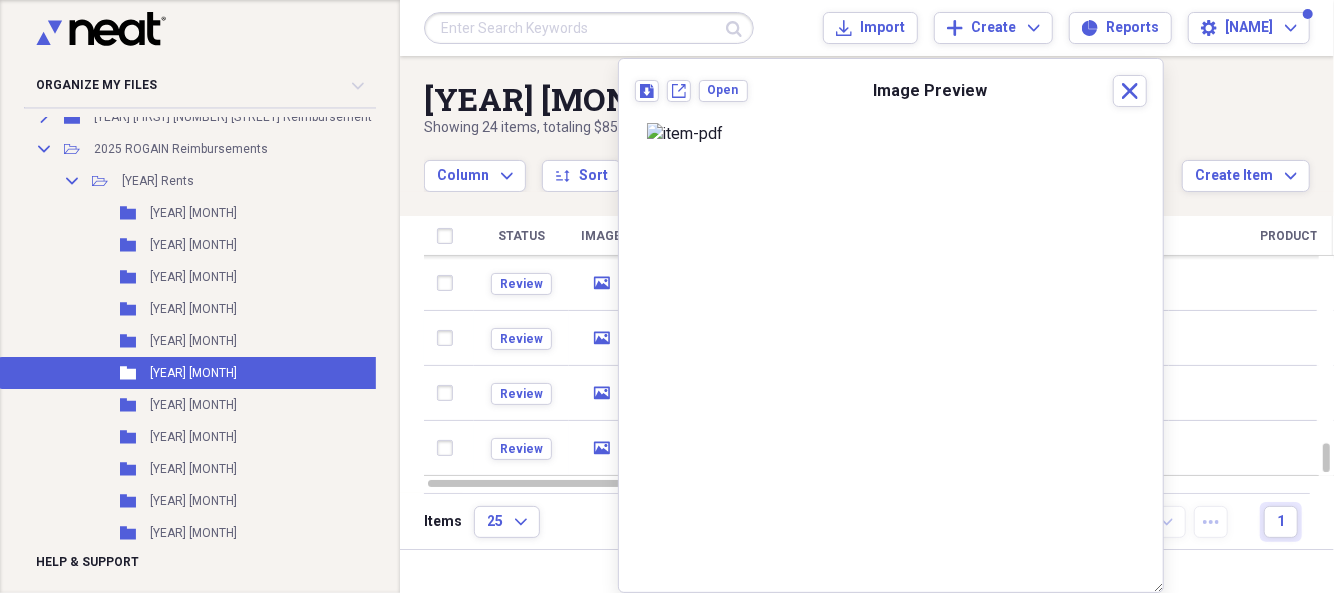 scroll, scrollTop: 0, scrollLeft: 0, axis: both 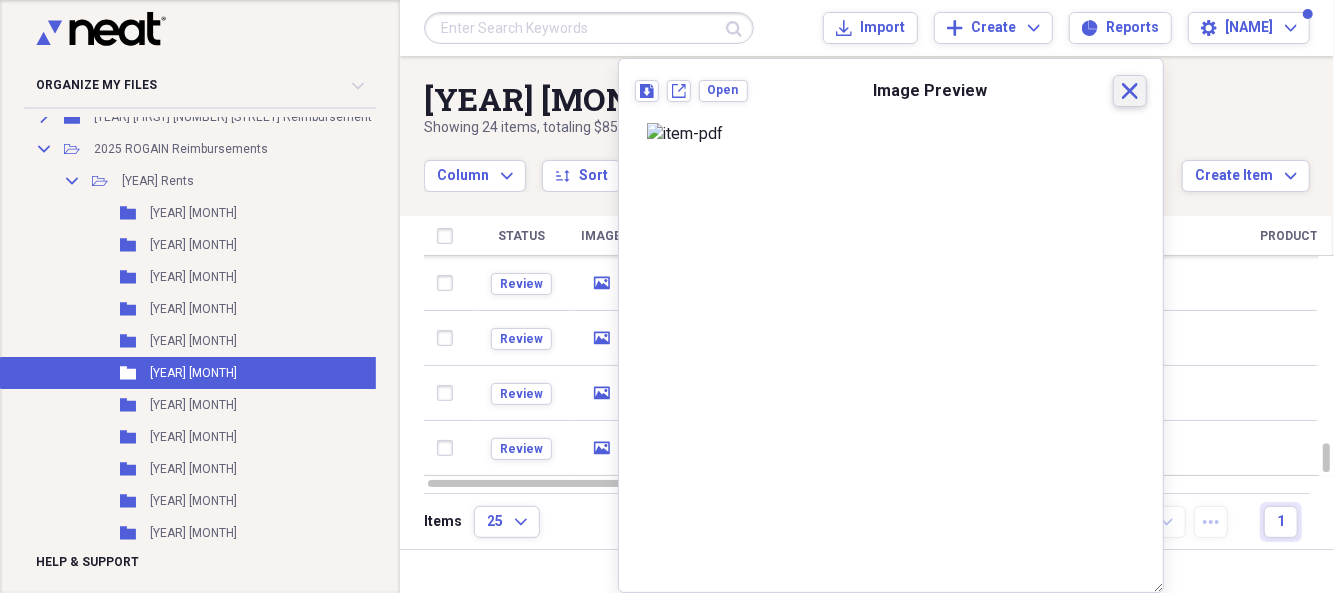 click on "Close" 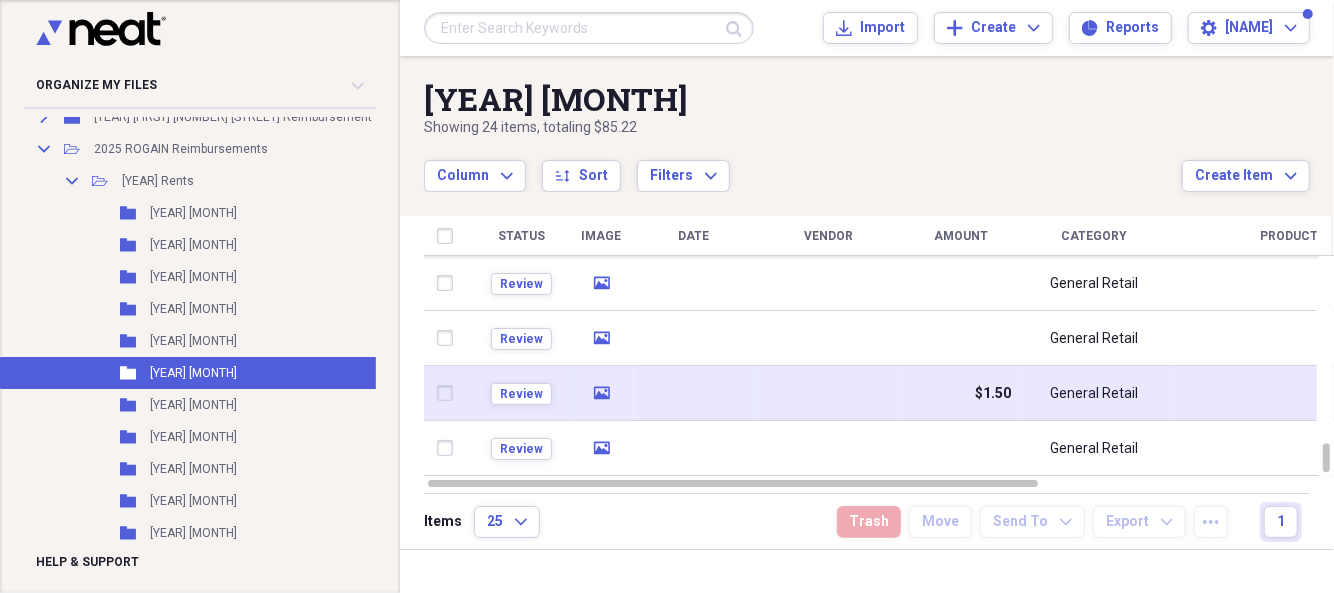 click 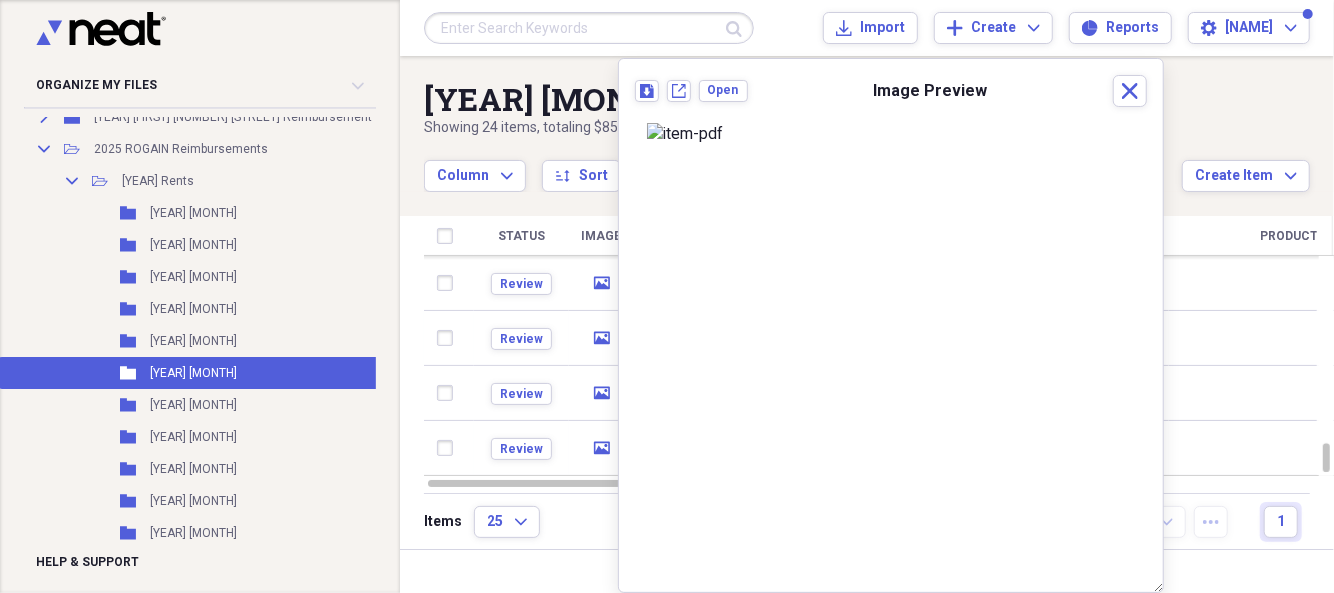 scroll, scrollTop: 0, scrollLeft: 0, axis: both 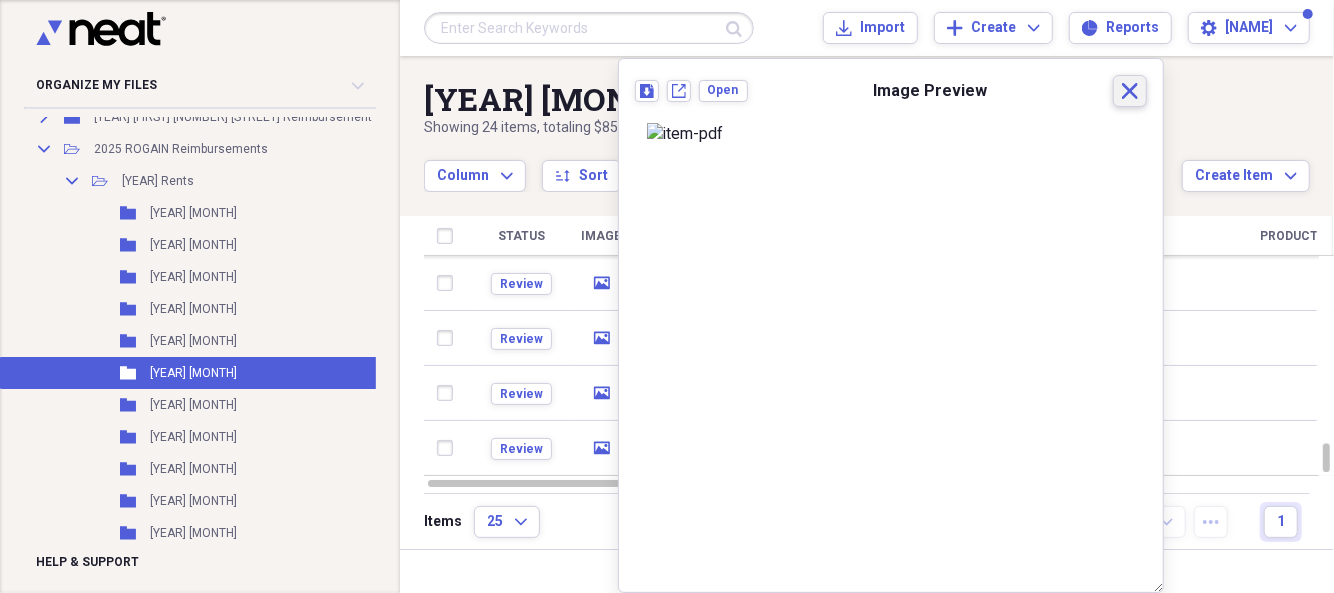 click 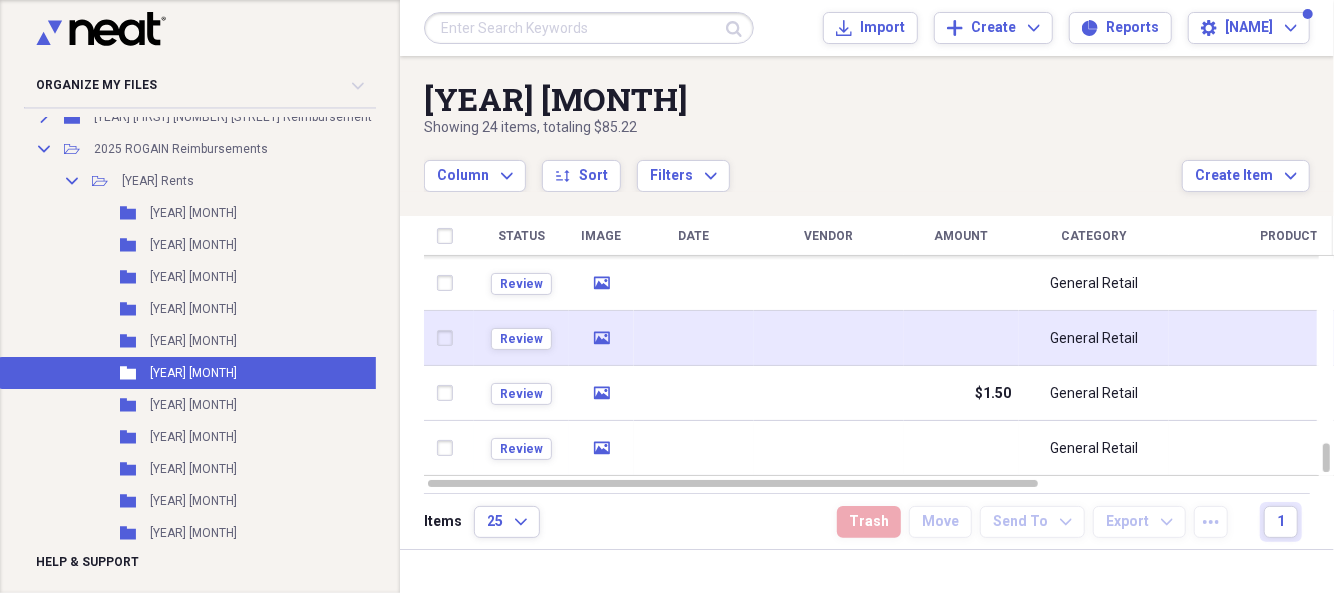 click 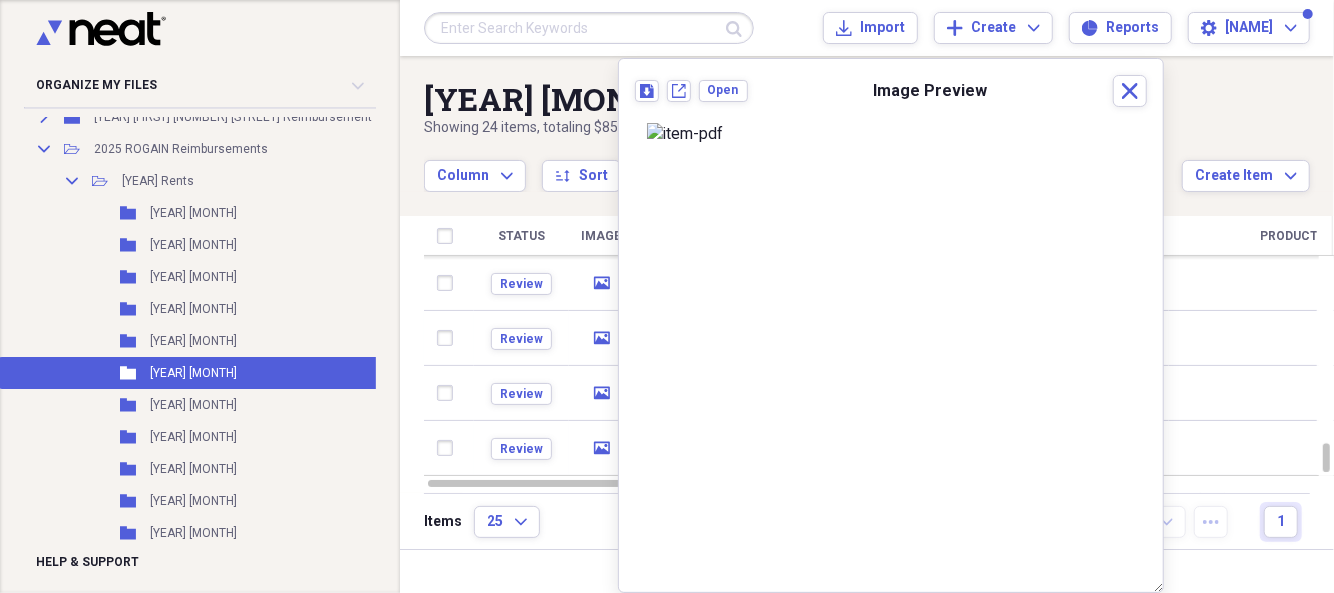 scroll, scrollTop: 0, scrollLeft: 0, axis: both 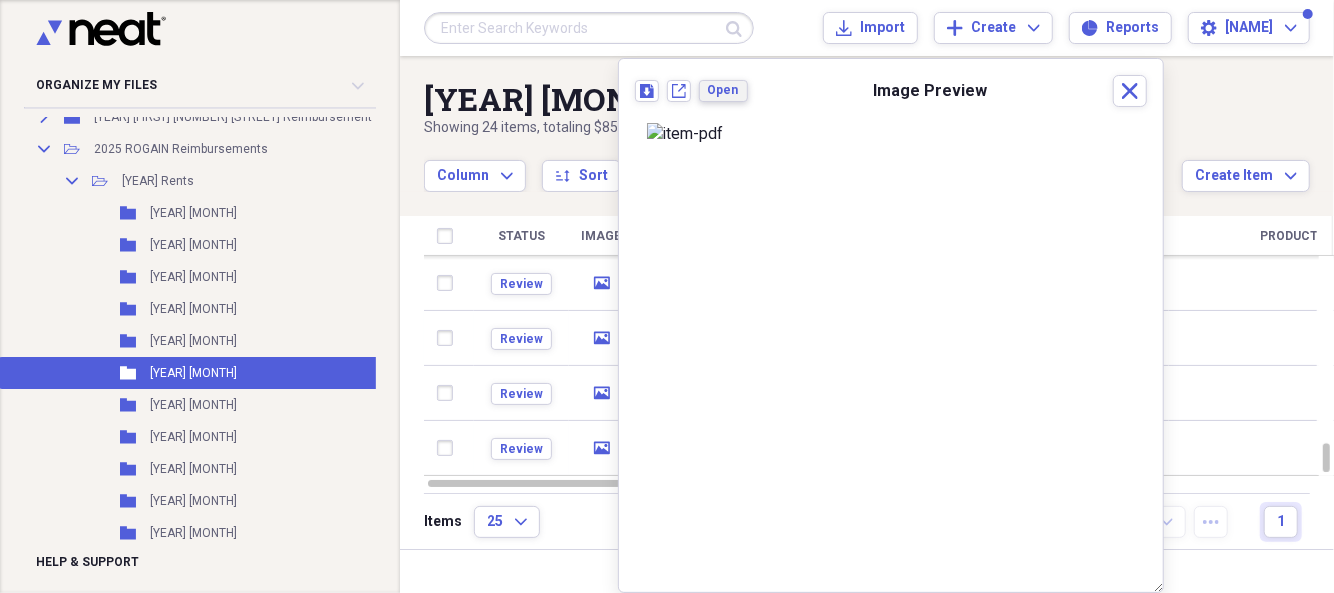 click on "Open" at bounding box center [723, 90] 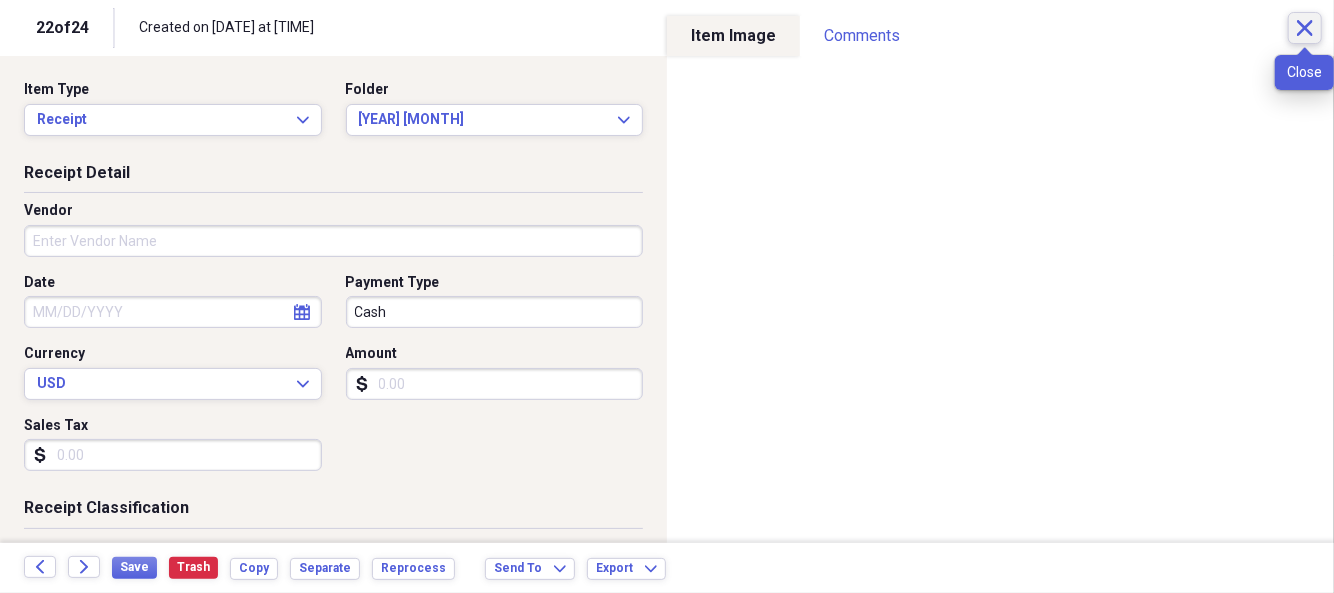 click on "Close" at bounding box center (1305, 28) 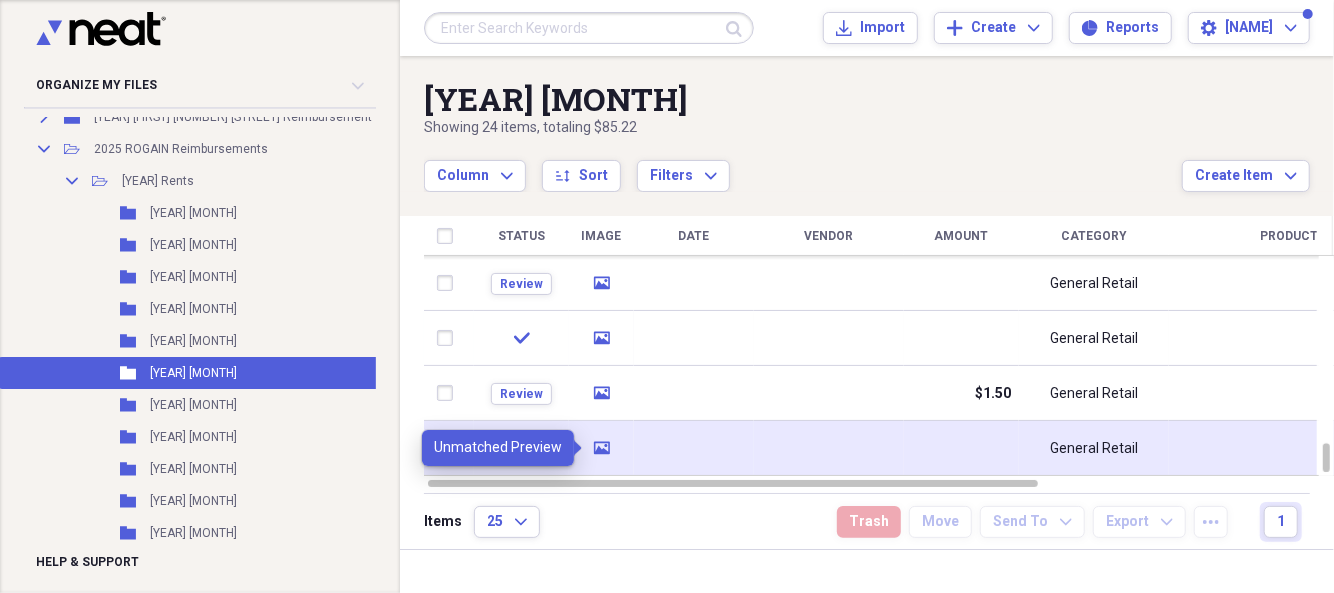 click 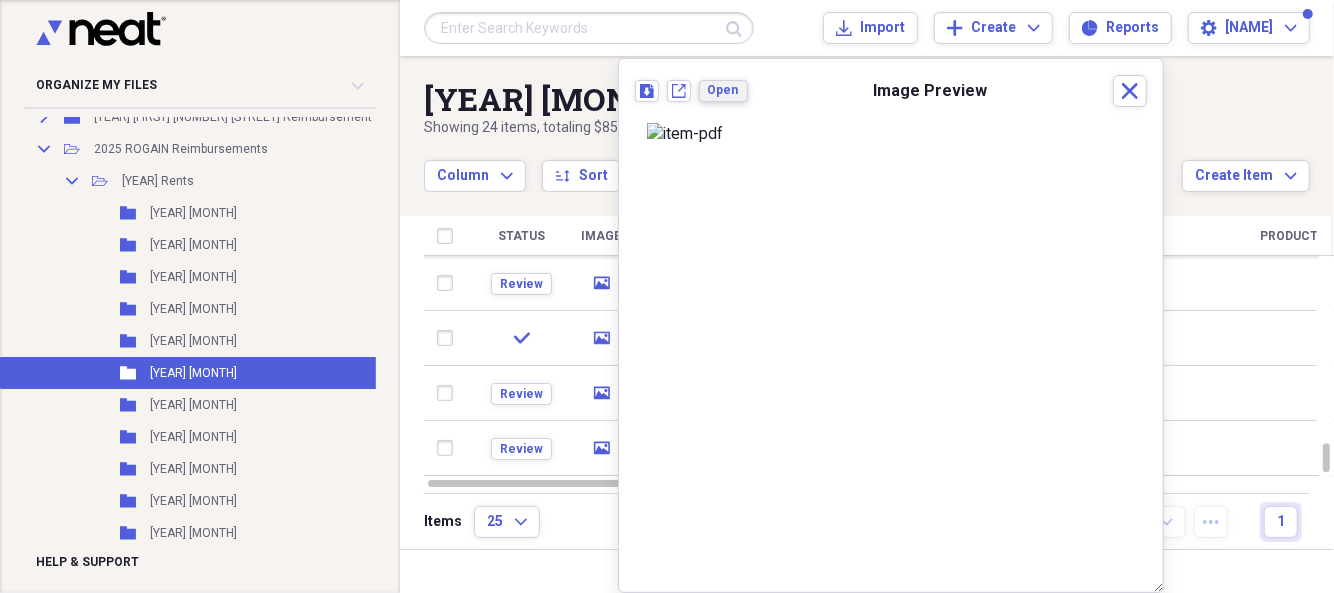 click on "Open" at bounding box center (723, 90) 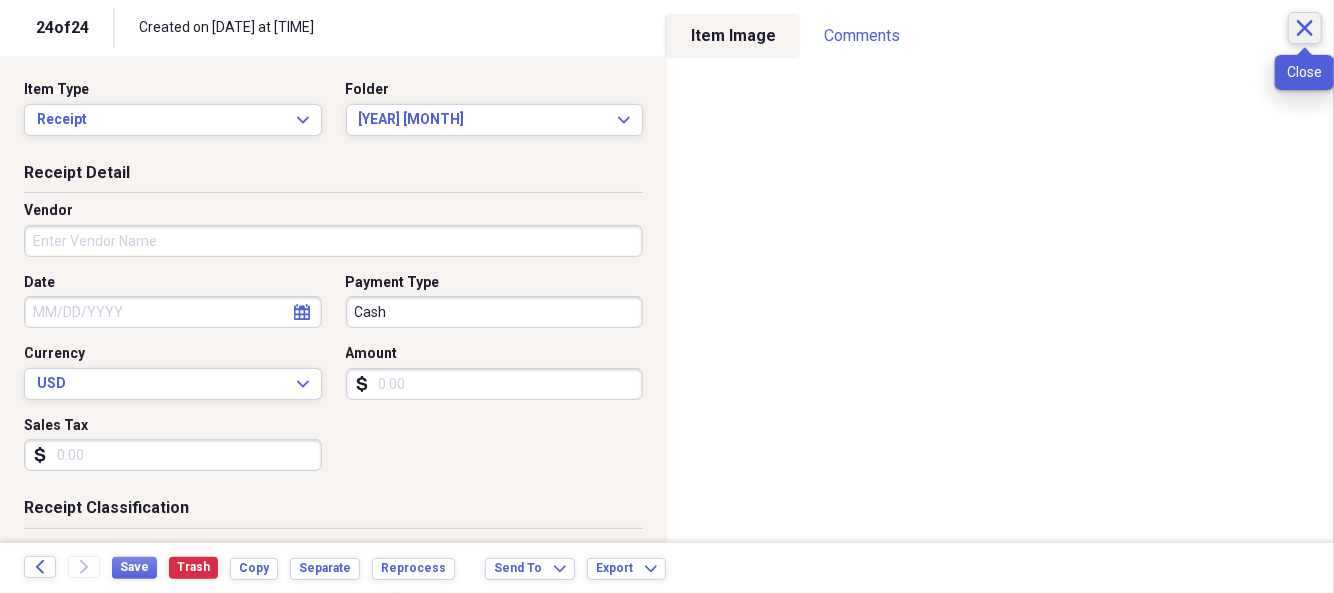 click 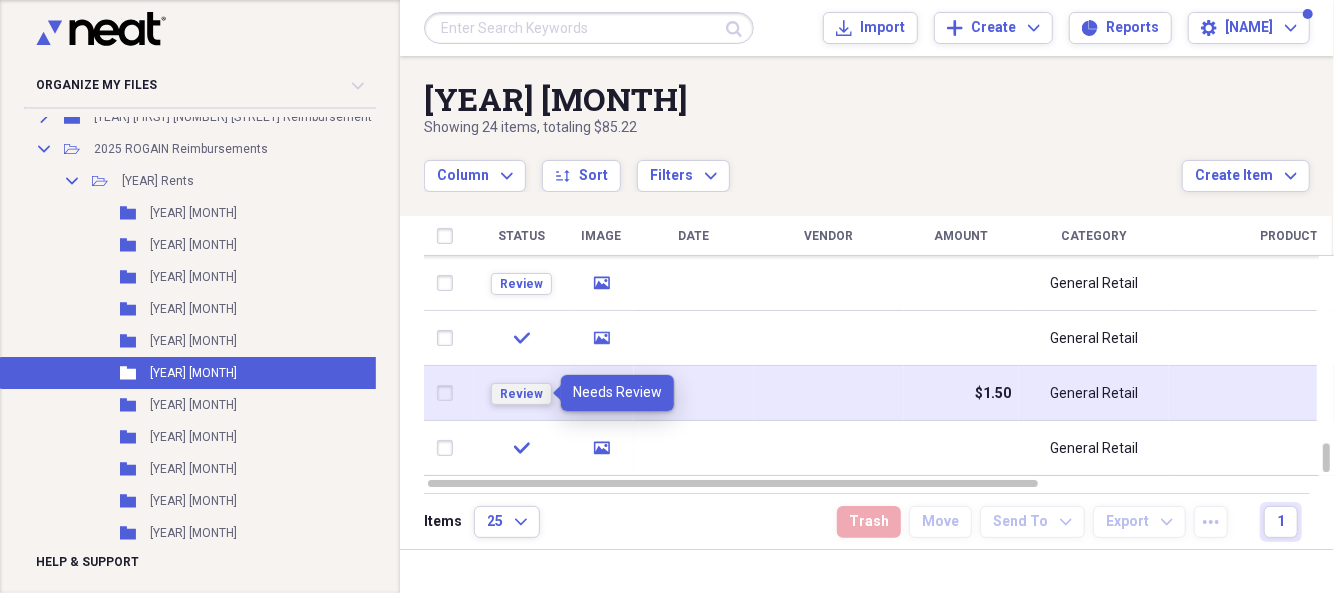 click on "Review" at bounding box center [521, 394] 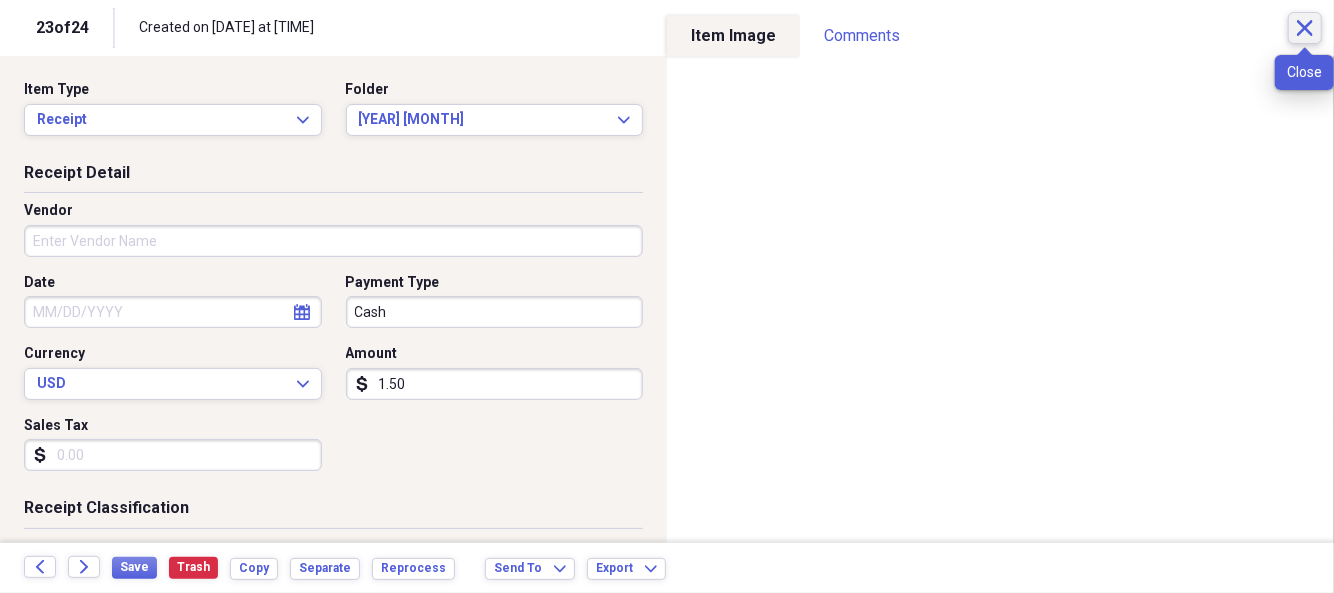 click 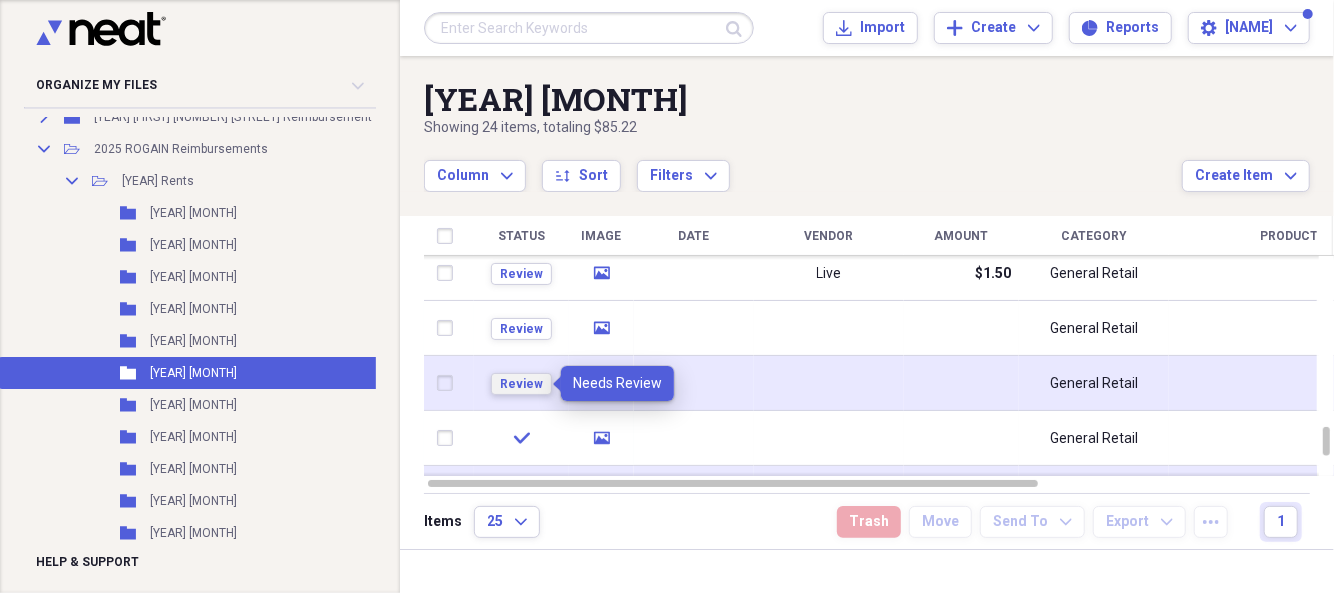 click on "Review" at bounding box center (521, 384) 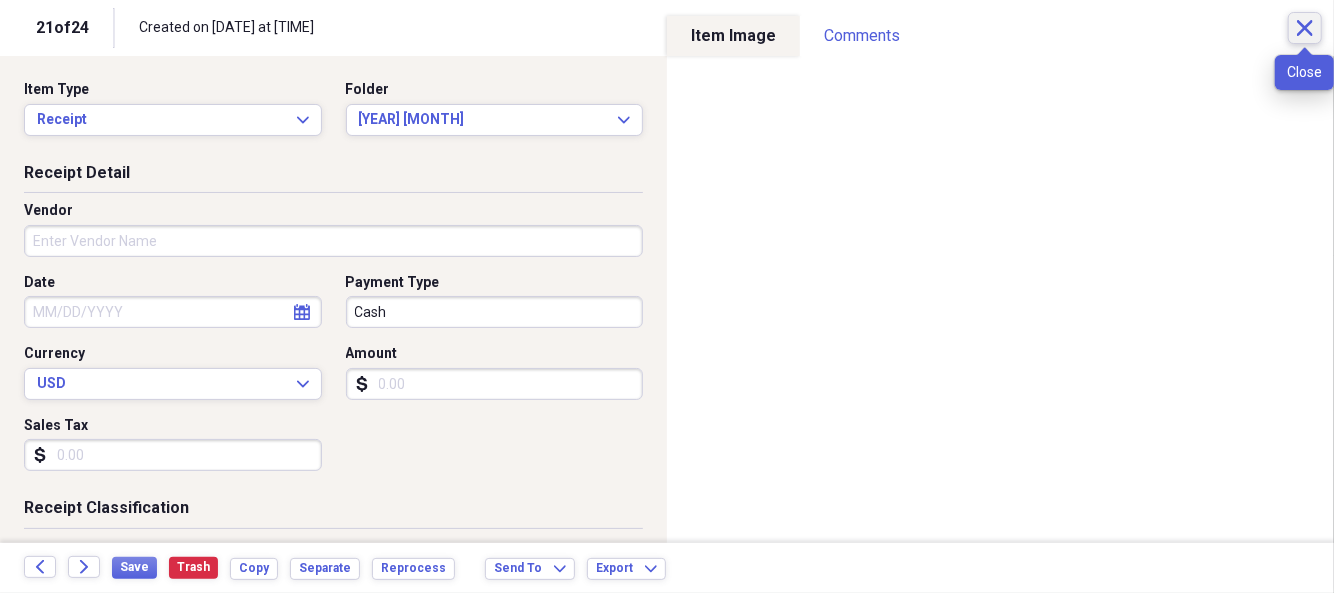 click 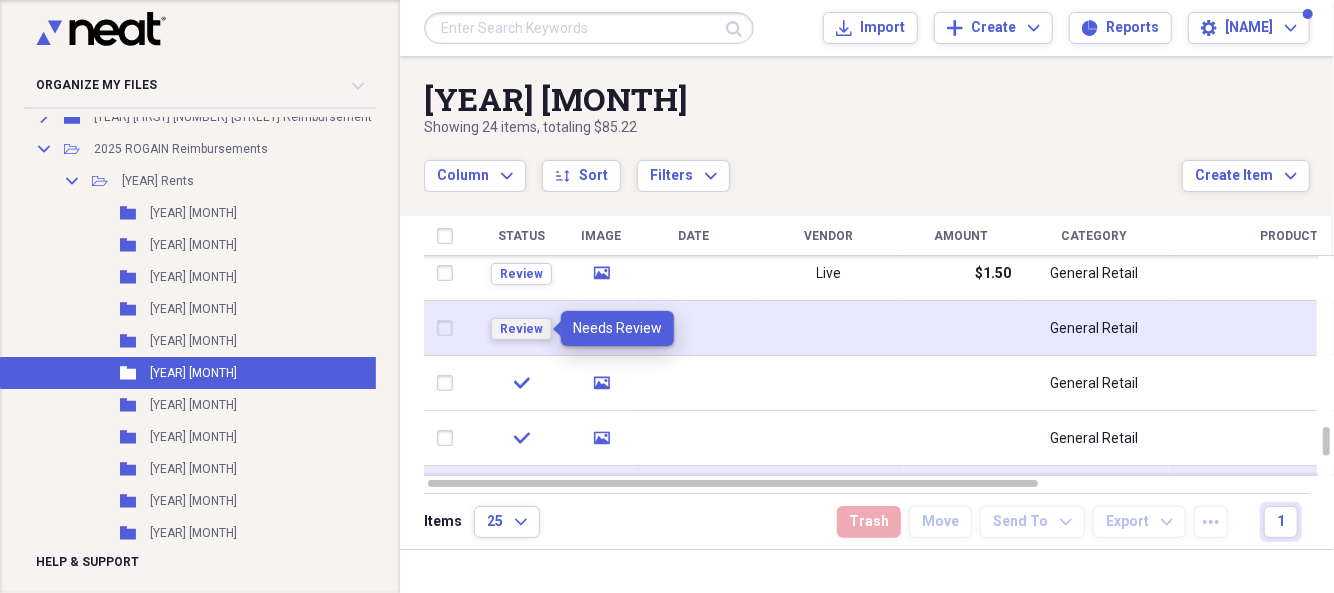 click on "Review" at bounding box center (521, 329) 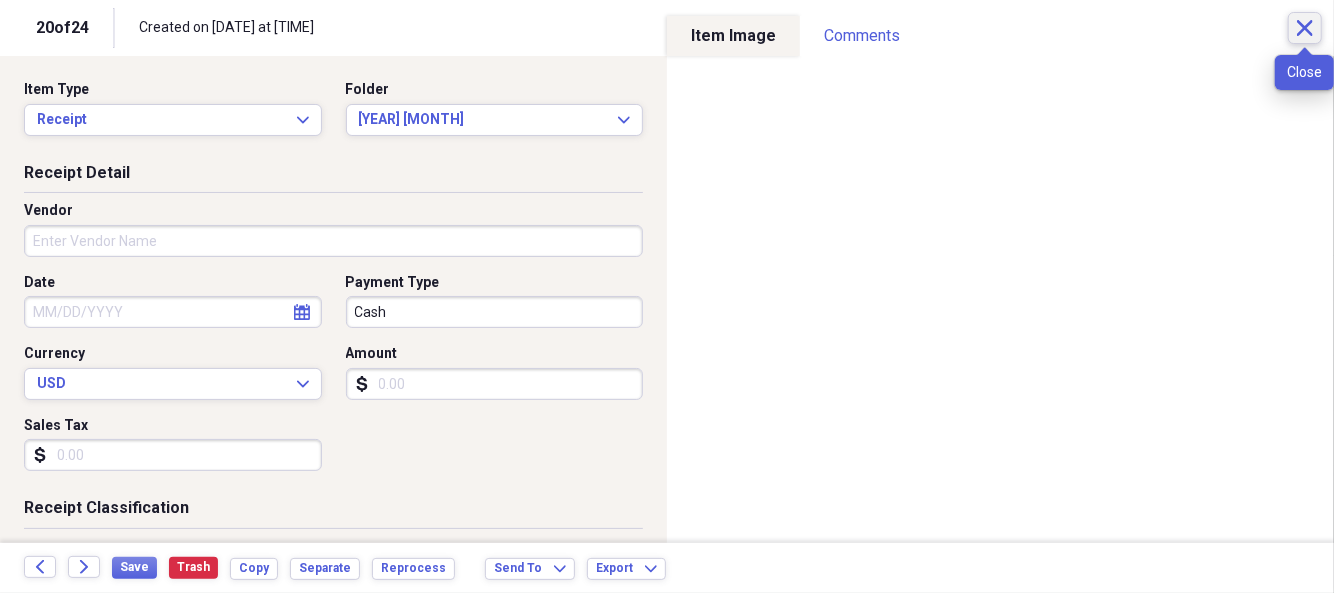 click 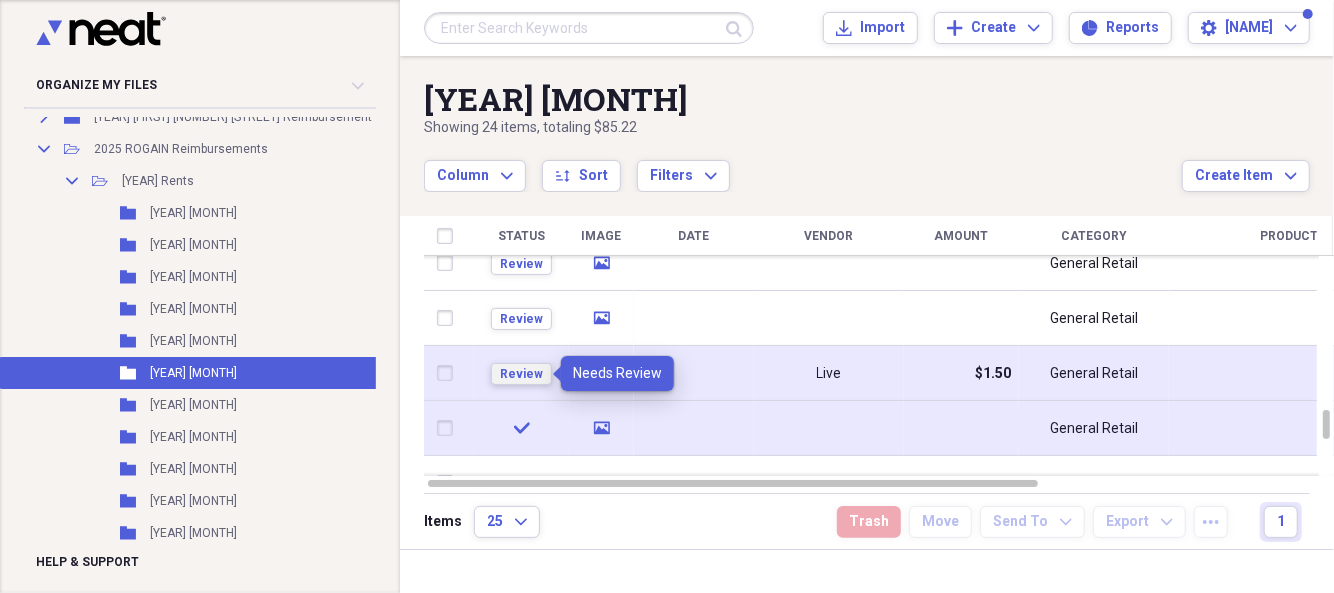 click on "Review" at bounding box center [521, 374] 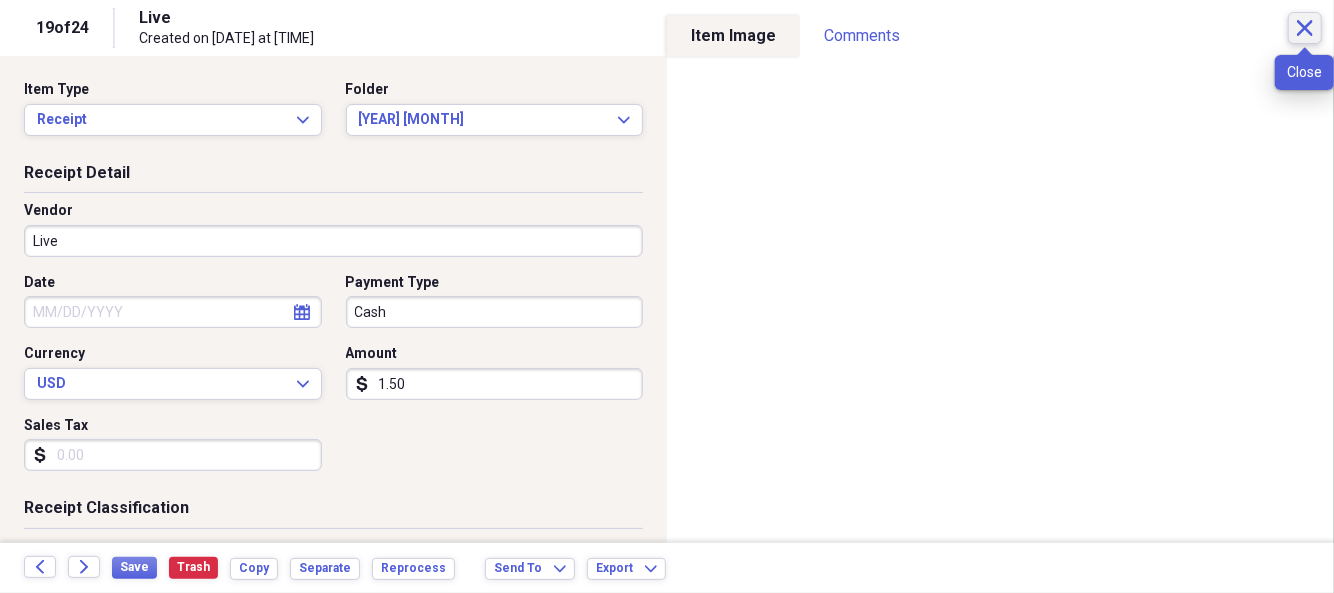 click 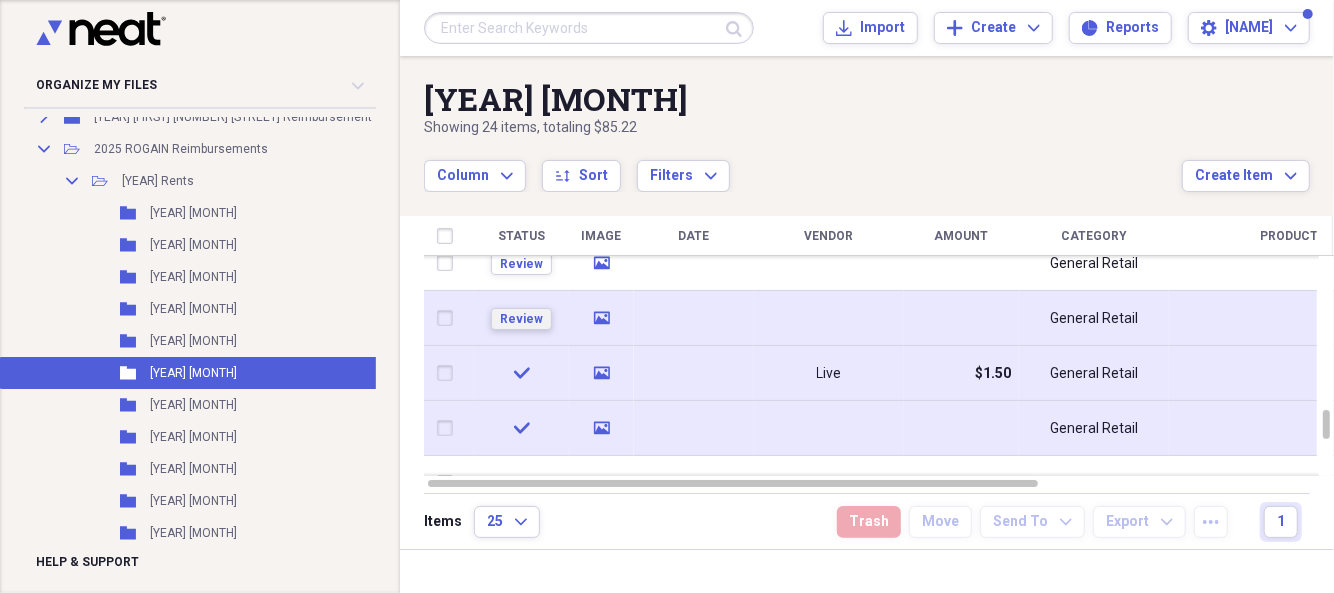 click on "Review" at bounding box center (521, 319) 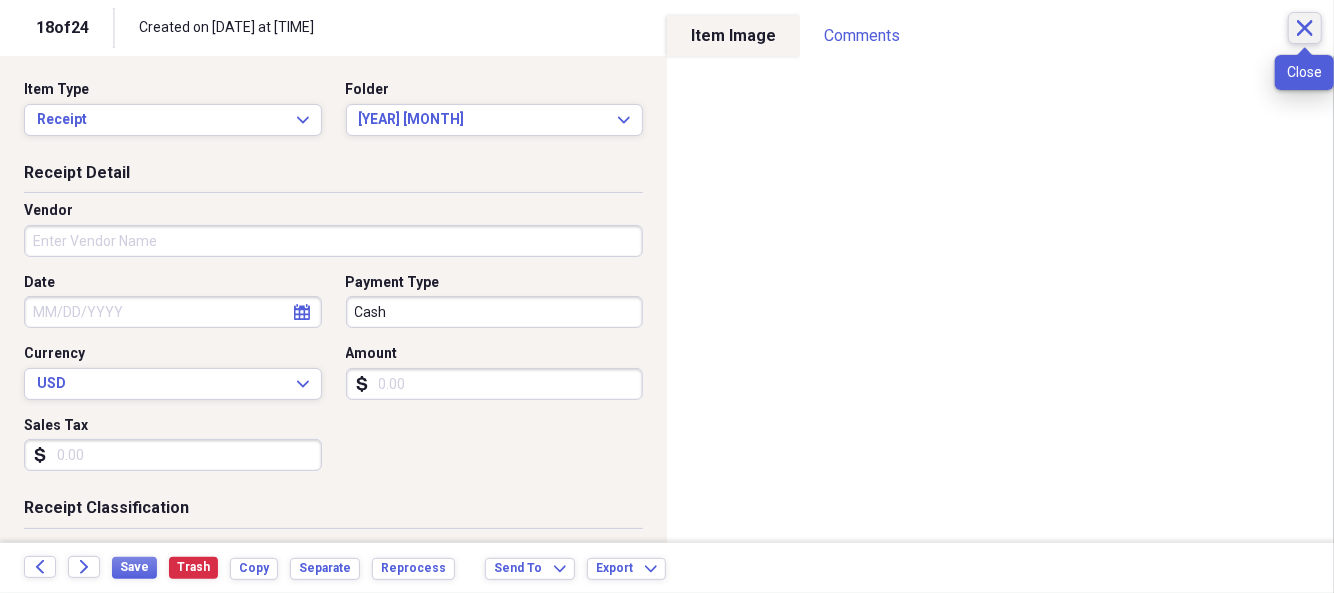 click on "Close" 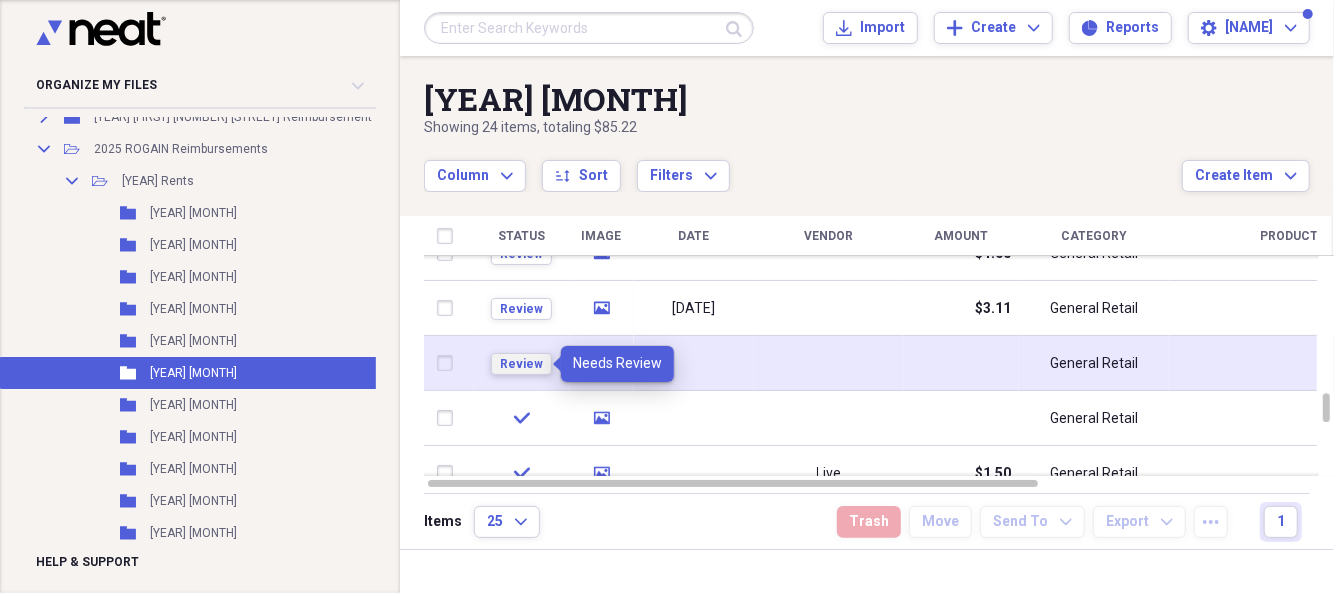 click on "Review" at bounding box center (521, 364) 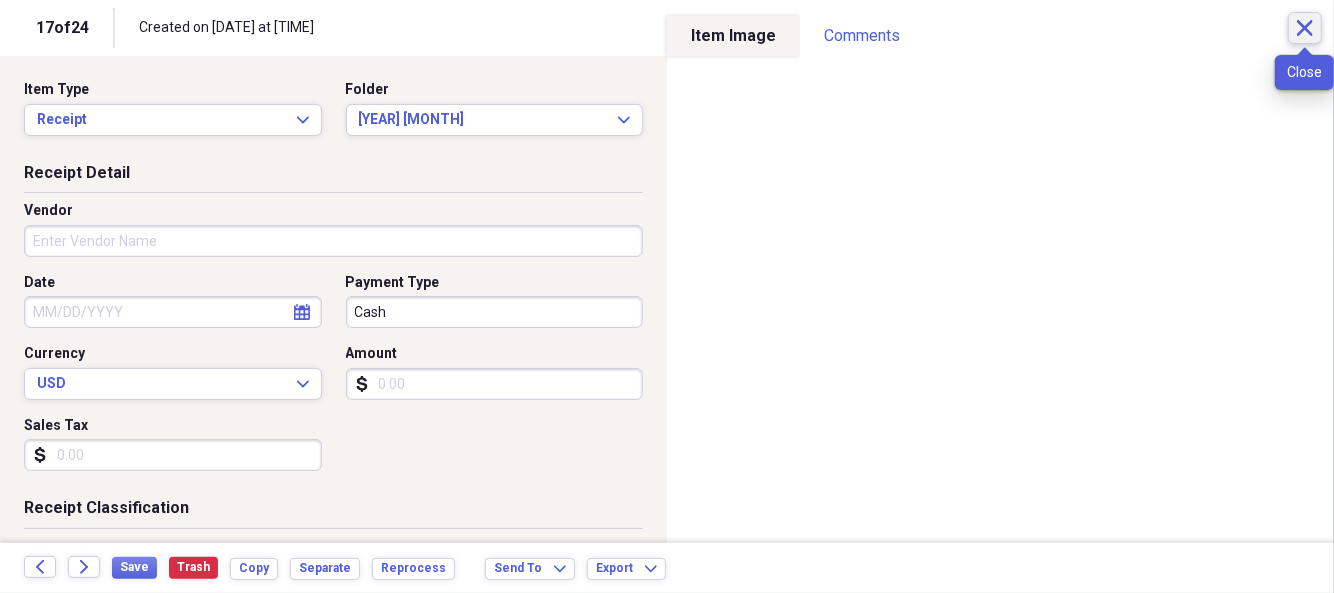 click on "Close" at bounding box center (1305, 28) 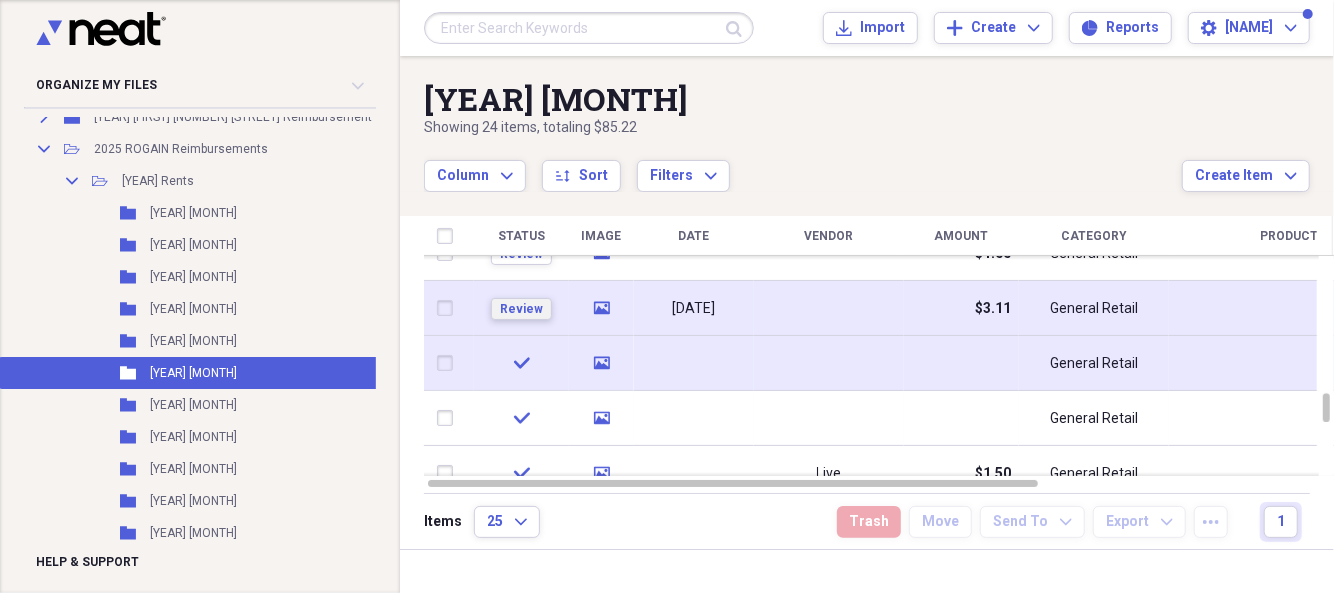 click on "Review" at bounding box center [521, 309] 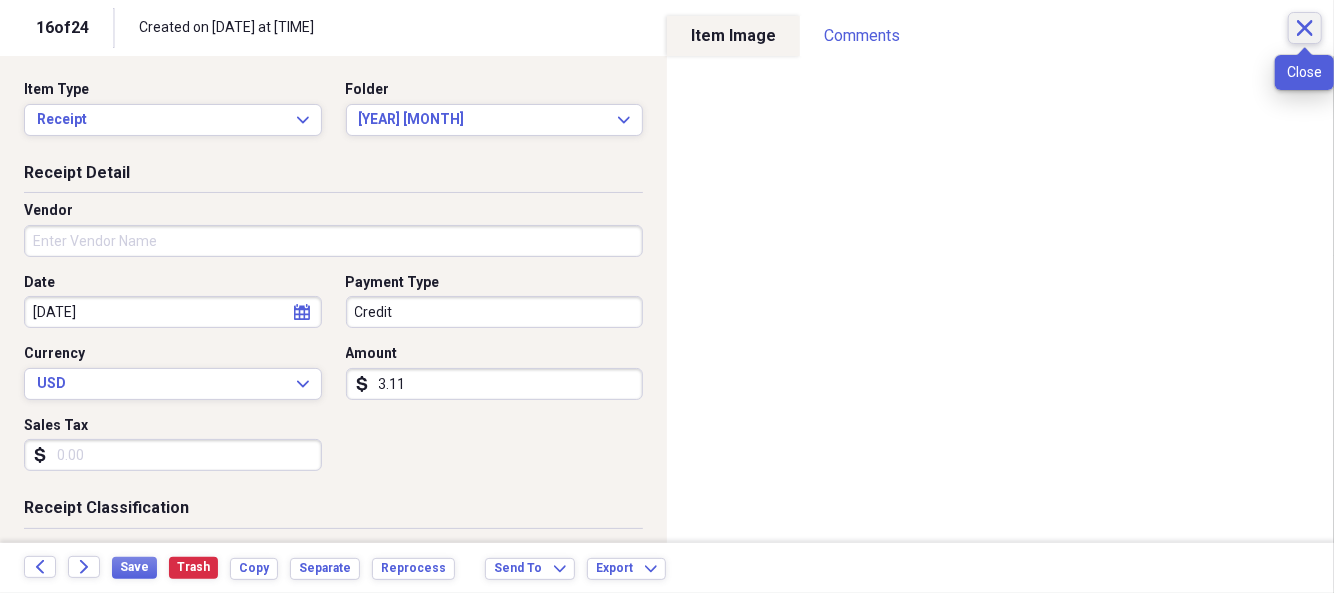 click 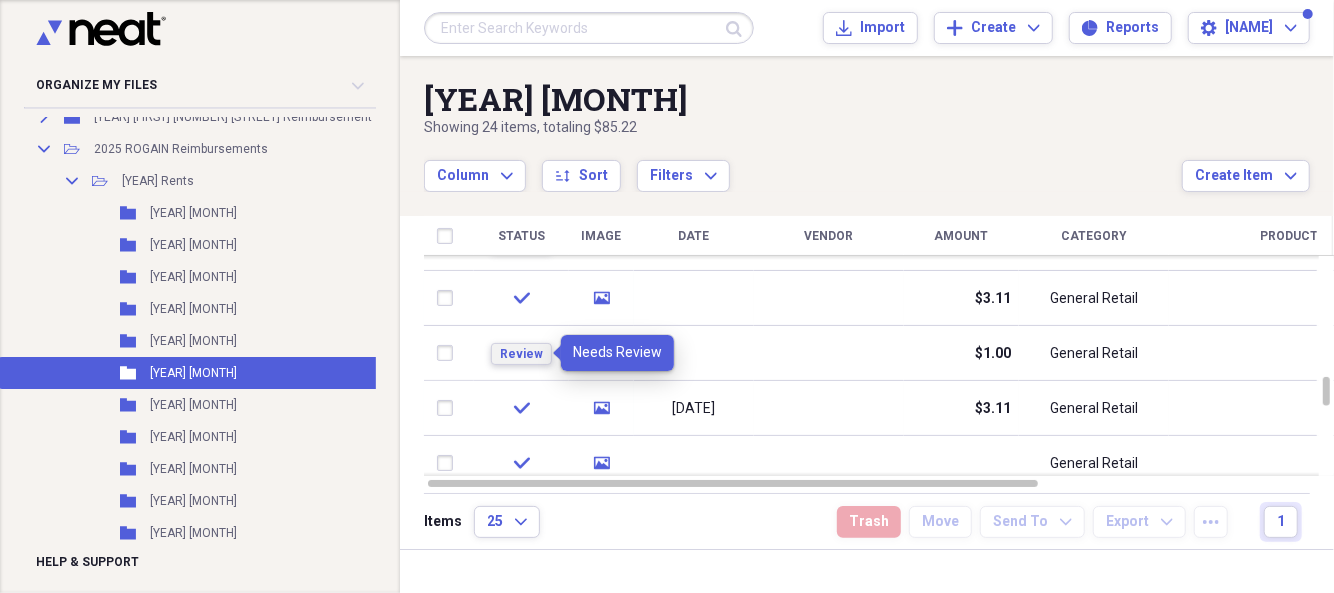 click on "Review" at bounding box center [521, 354] 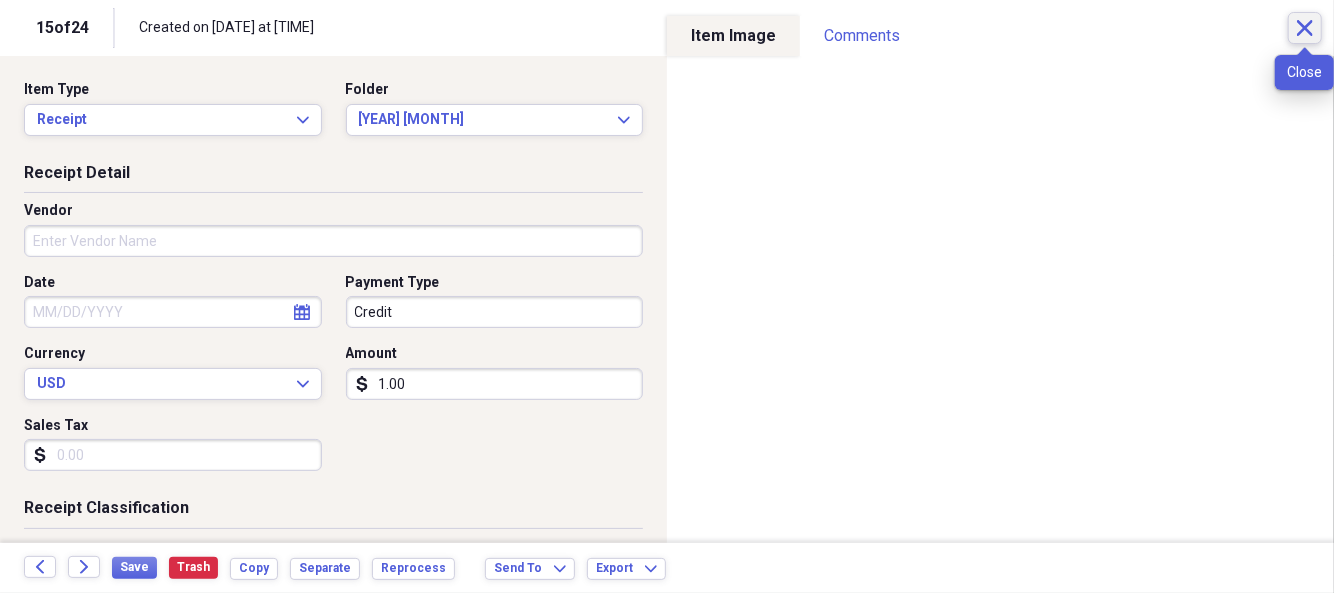 click 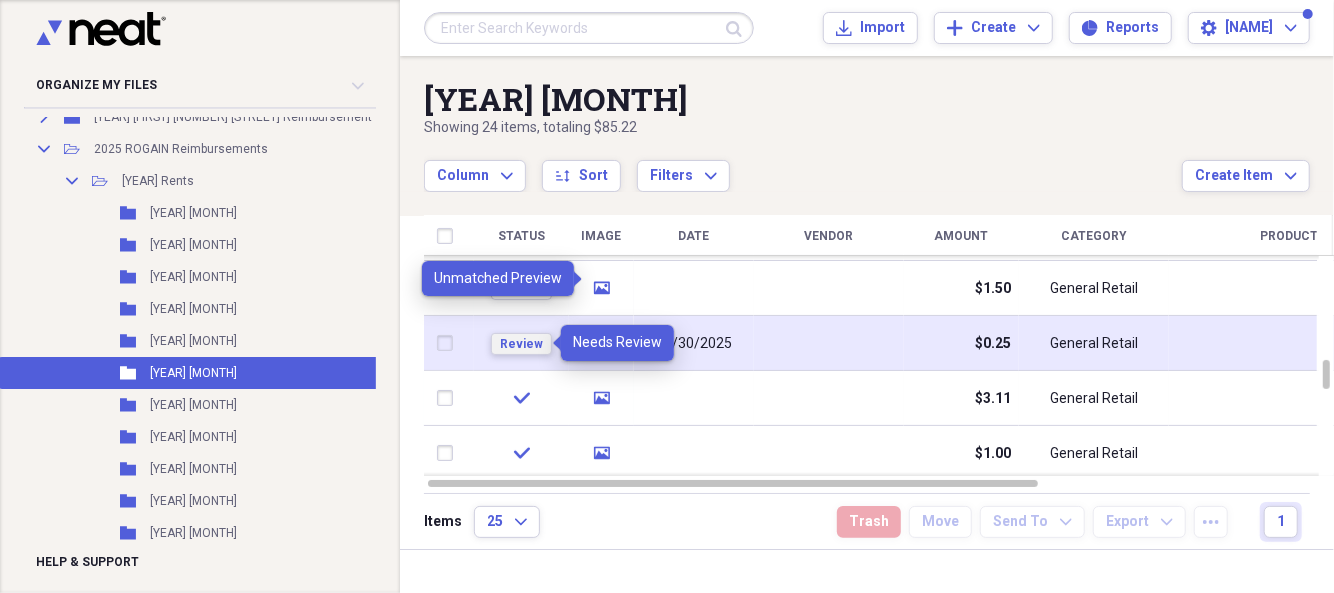 click on "Review" at bounding box center [521, 344] 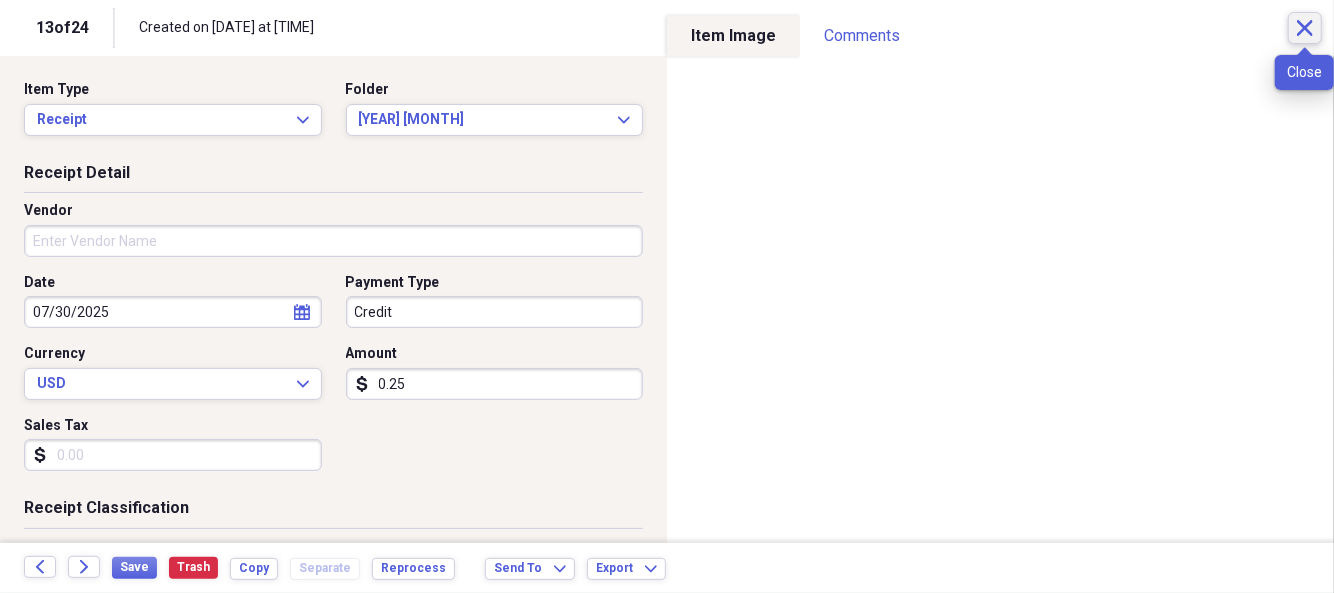 click 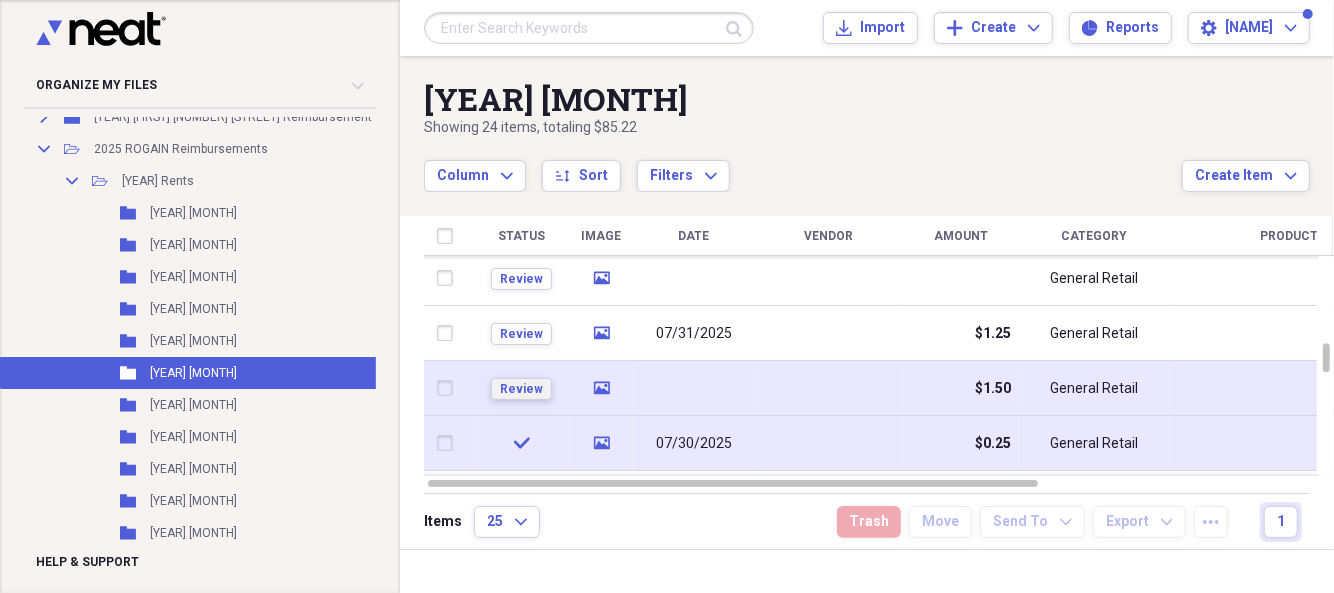 click on "Review" at bounding box center (521, 389) 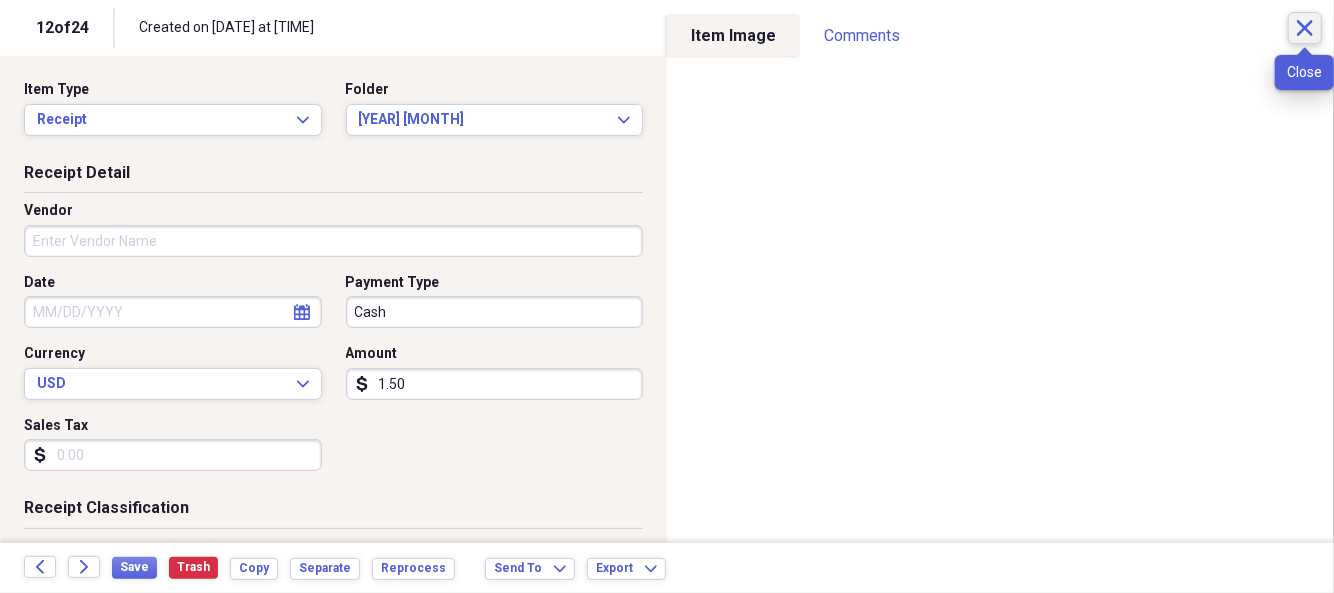 click 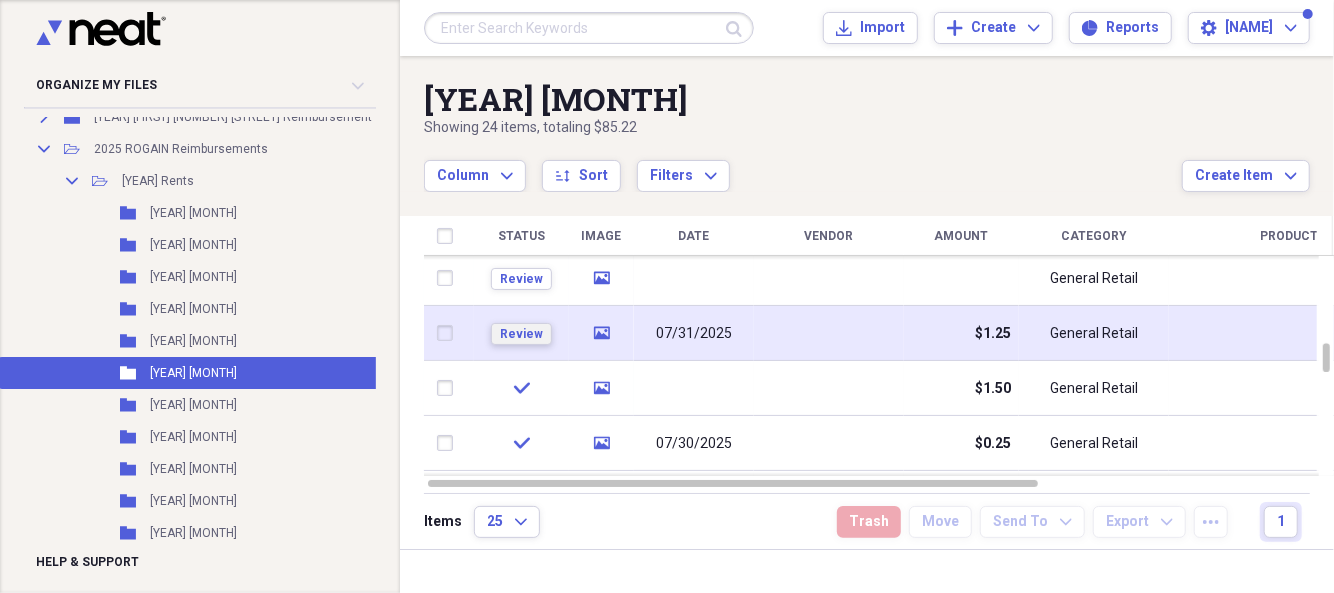 click on "Review" at bounding box center [521, 334] 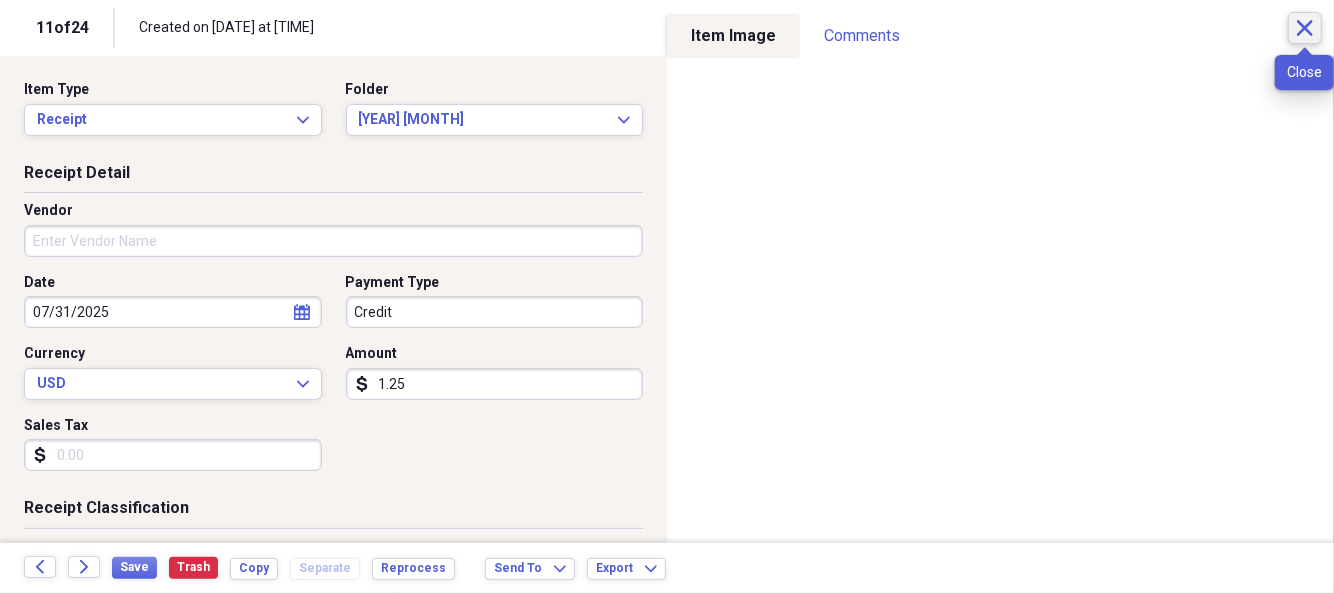 click on "Close" 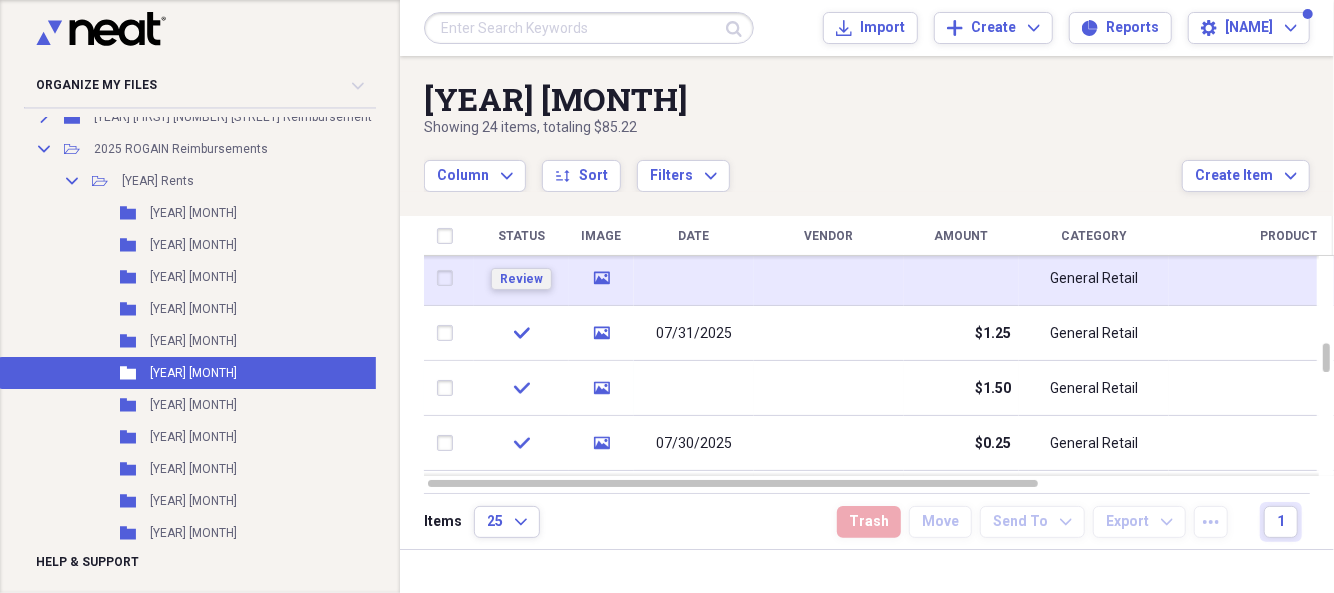 click on "Review" at bounding box center [521, 279] 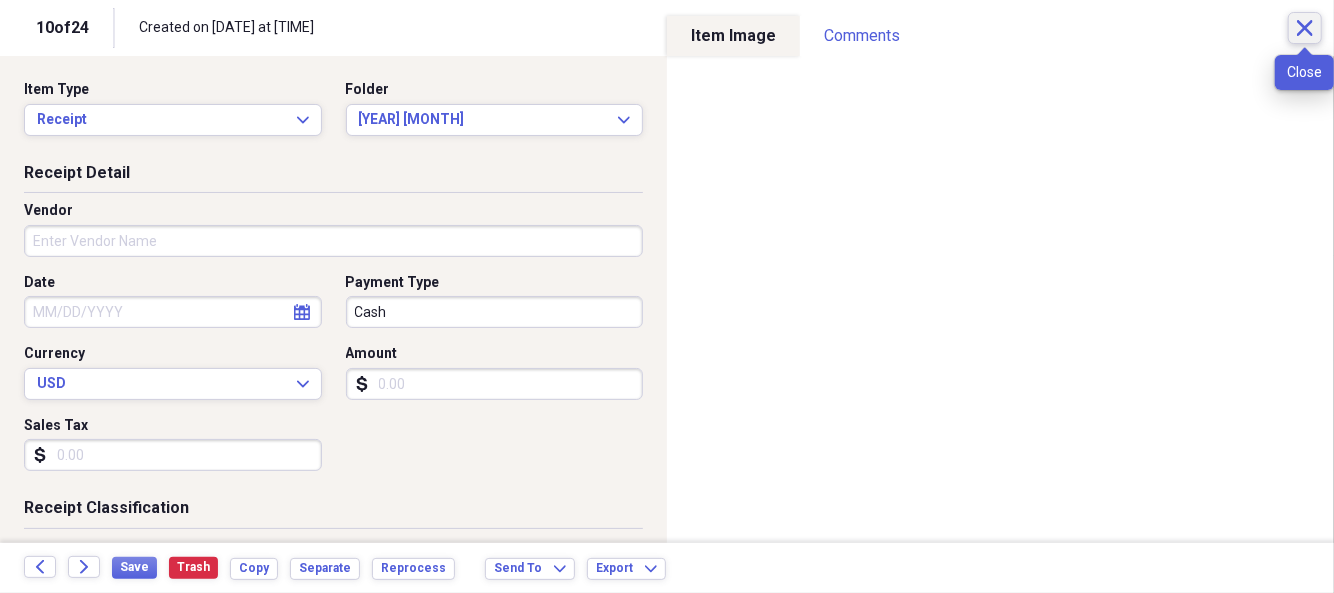 click on "Close" 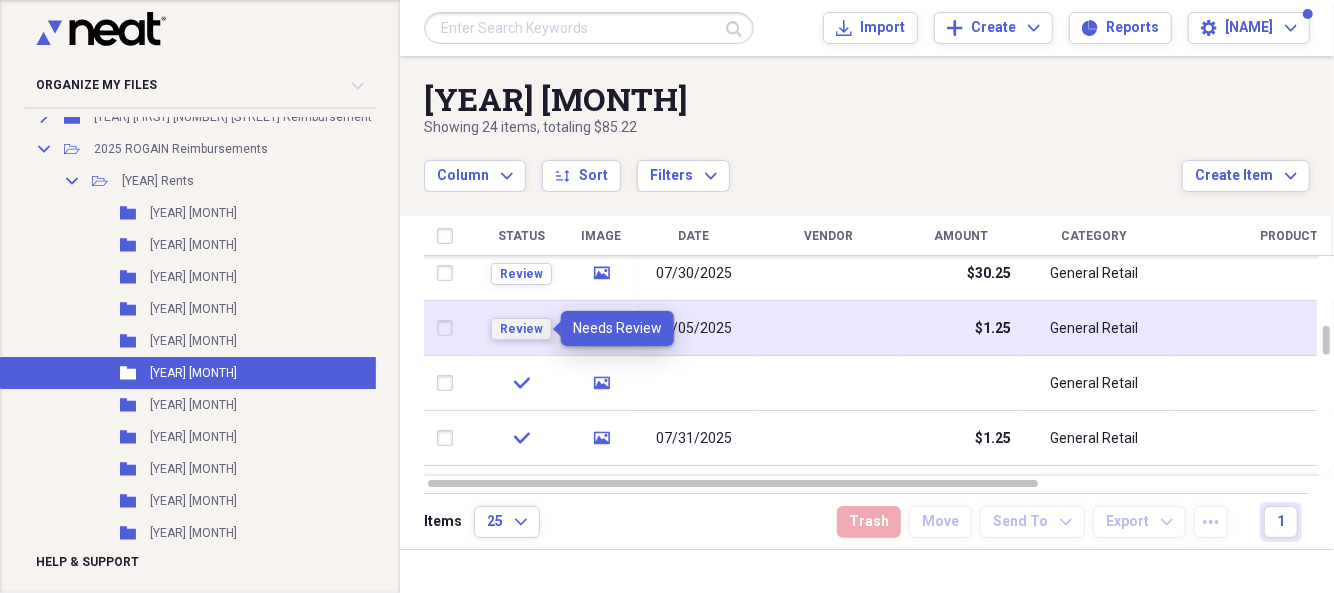 click on "Review" at bounding box center (521, 329) 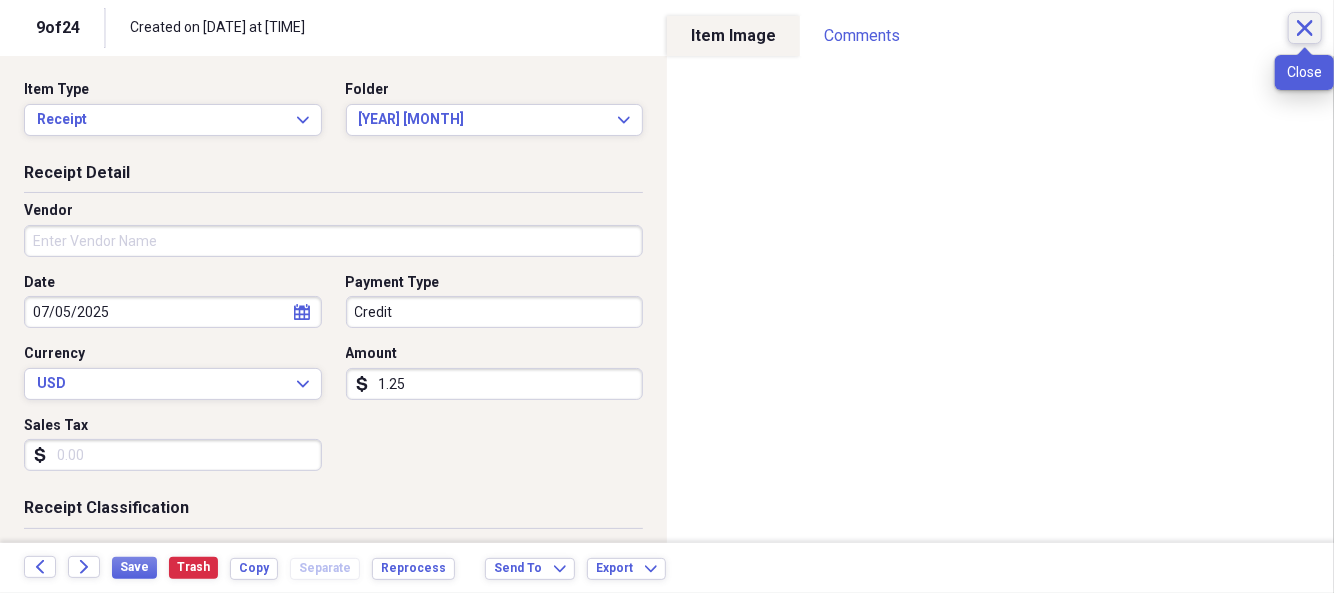 click on "Close" 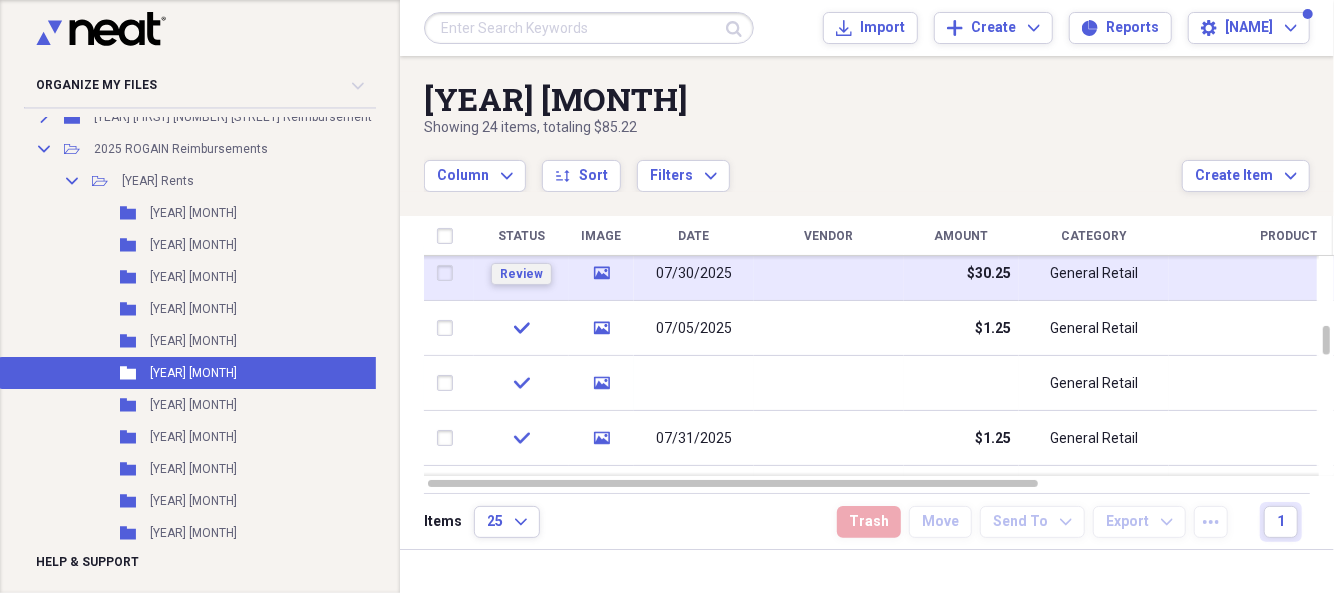 click on "Review" at bounding box center (521, 274) 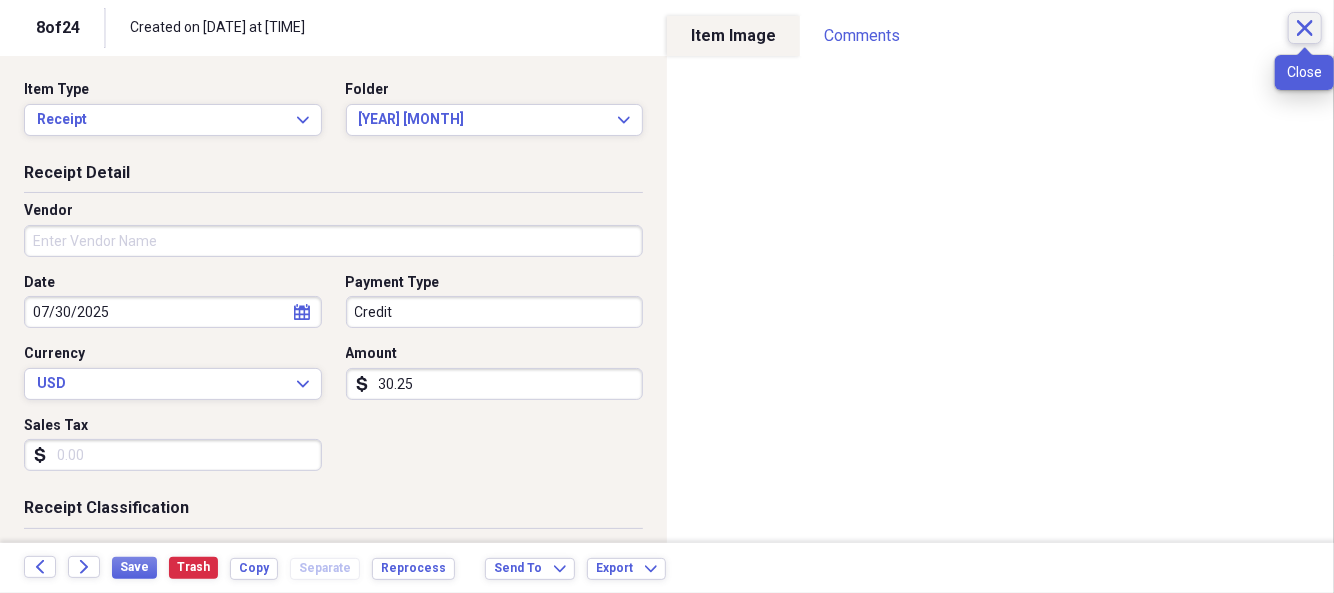 click 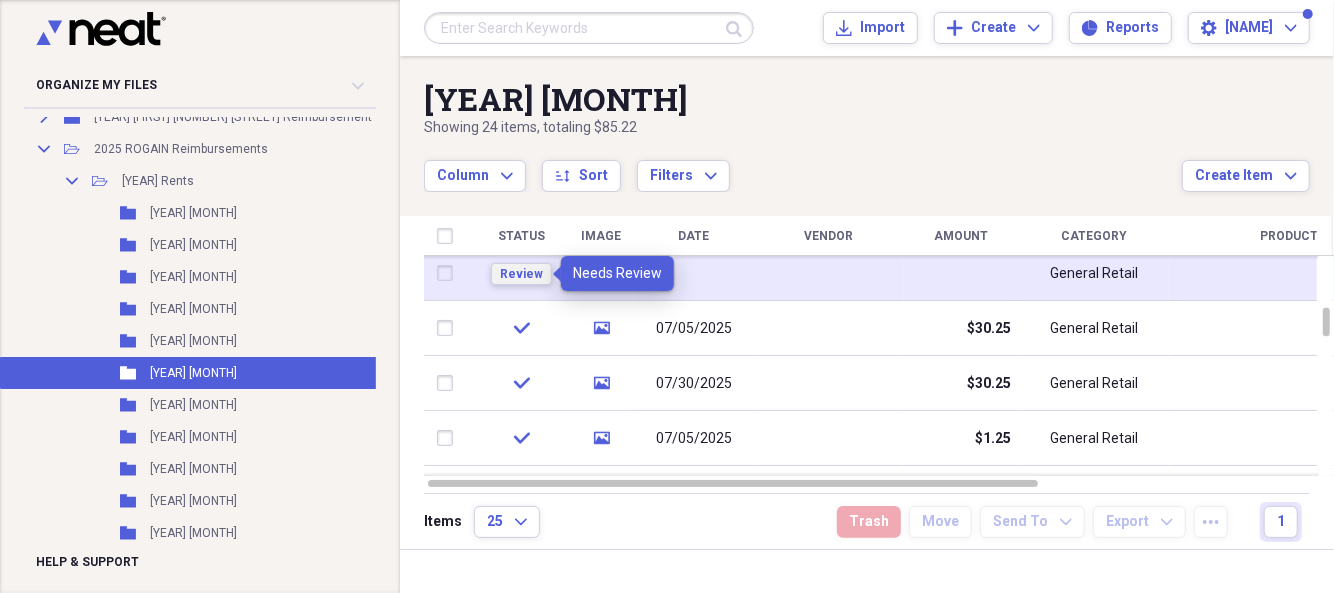 click on "Review" at bounding box center [521, 274] 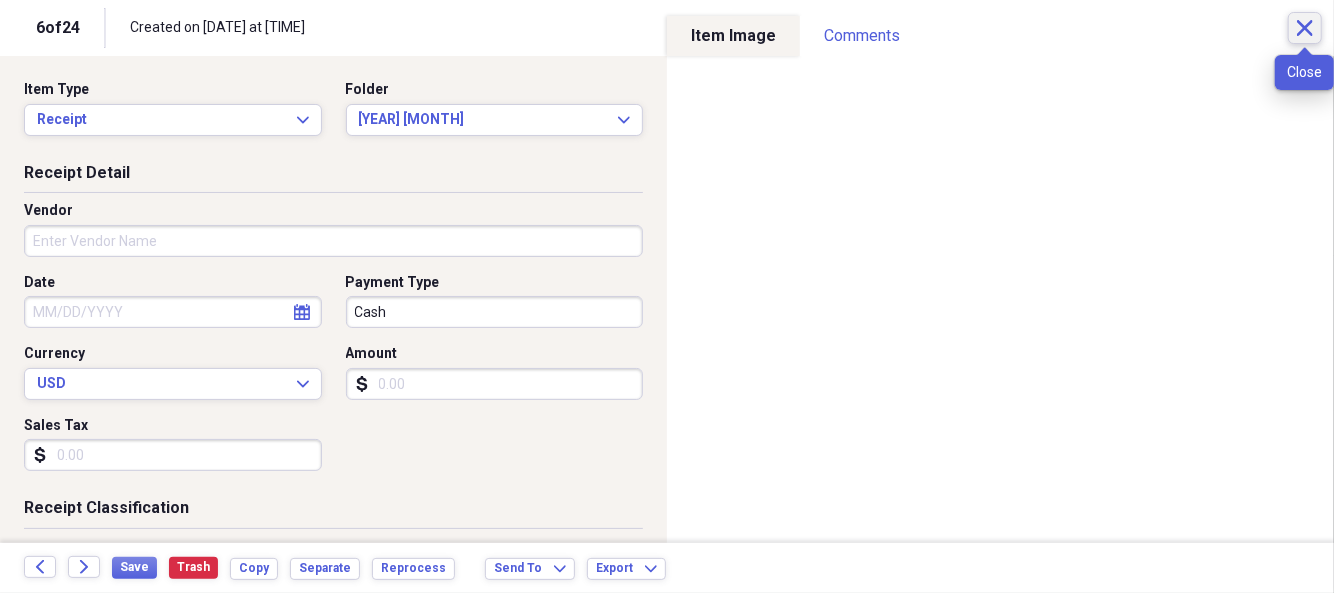 click 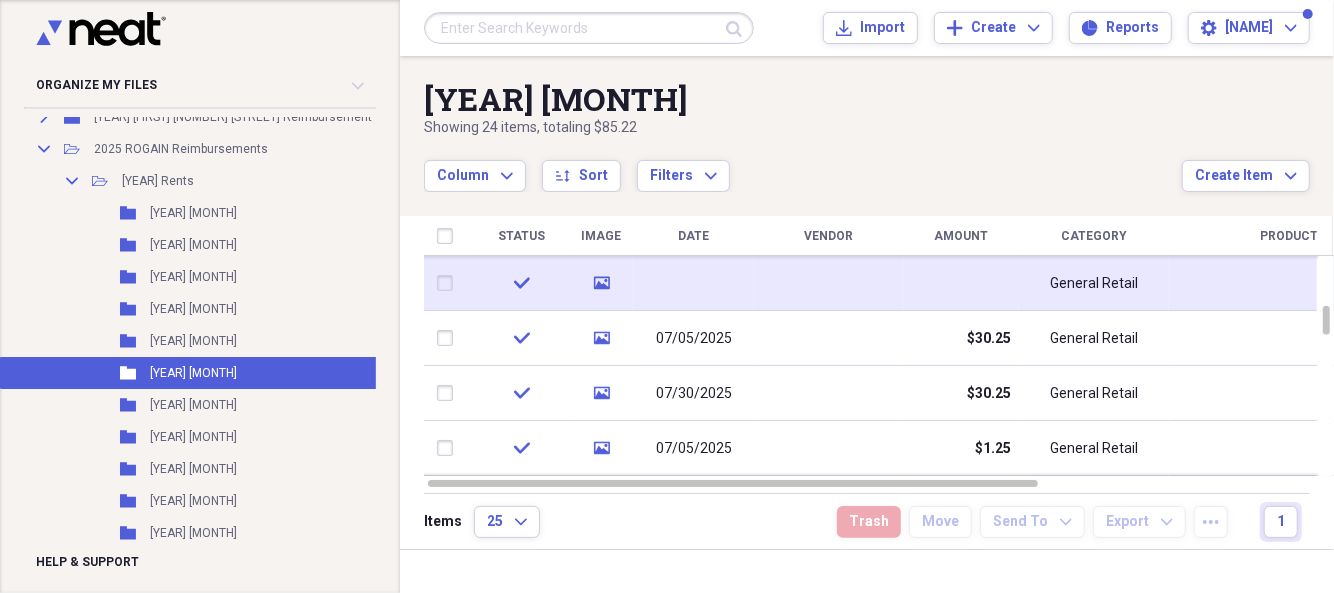 click at bounding box center [667, 593] 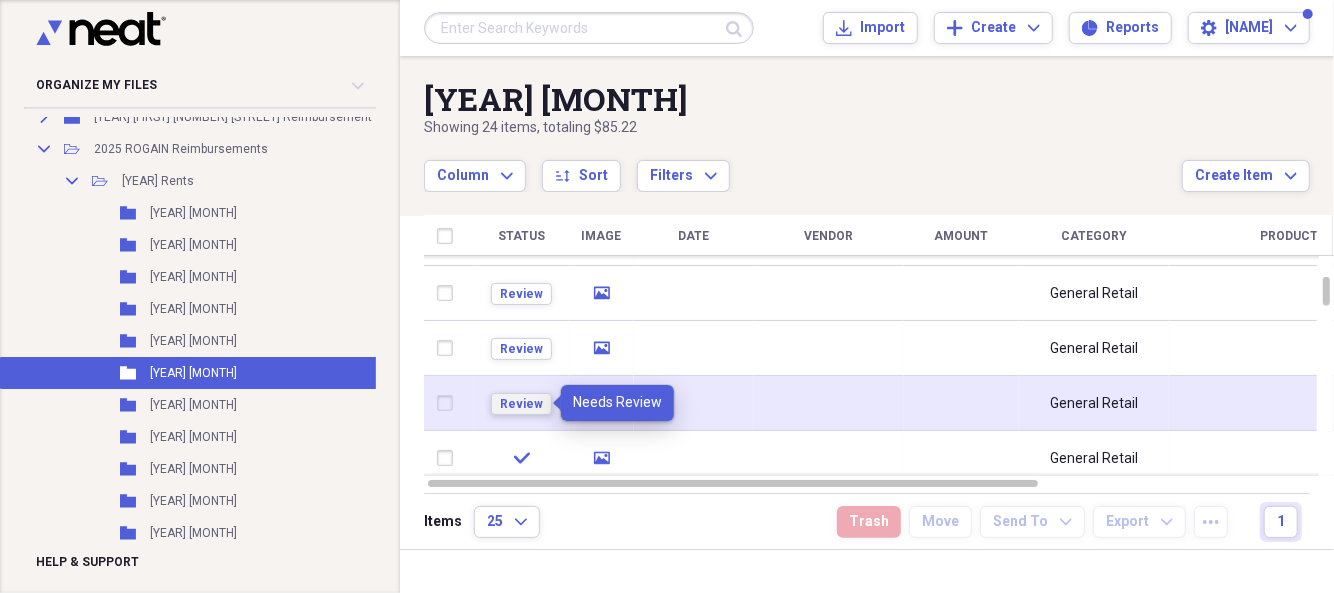 click on "Review" at bounding box center (521, 404) 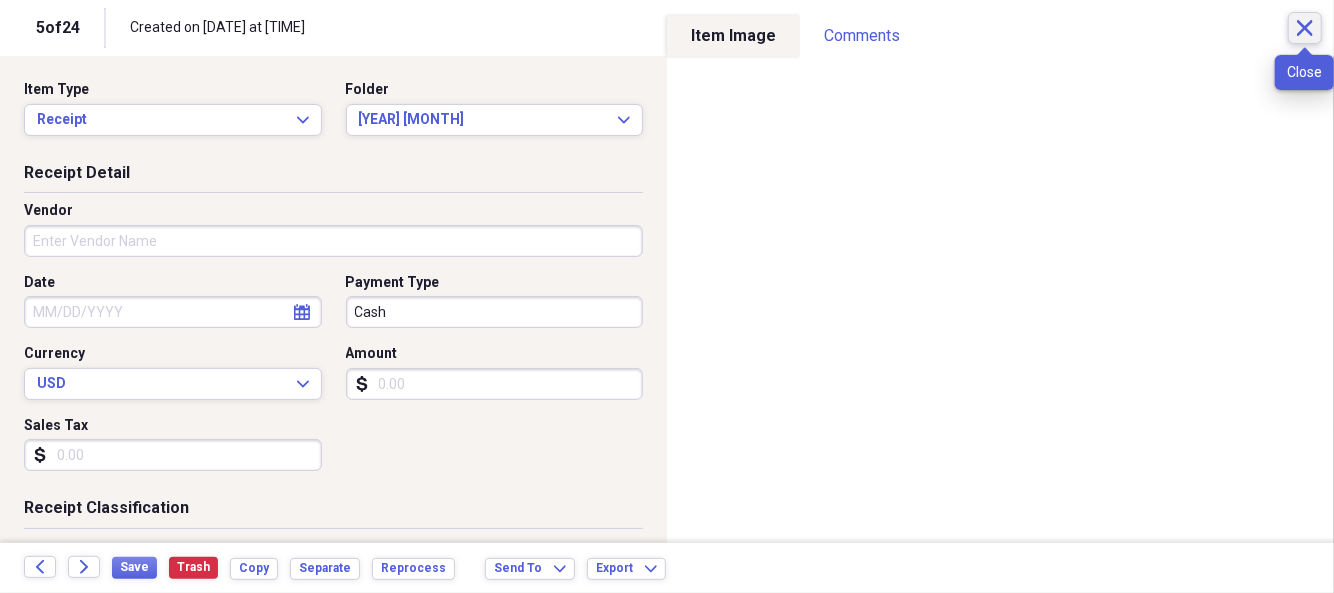 click 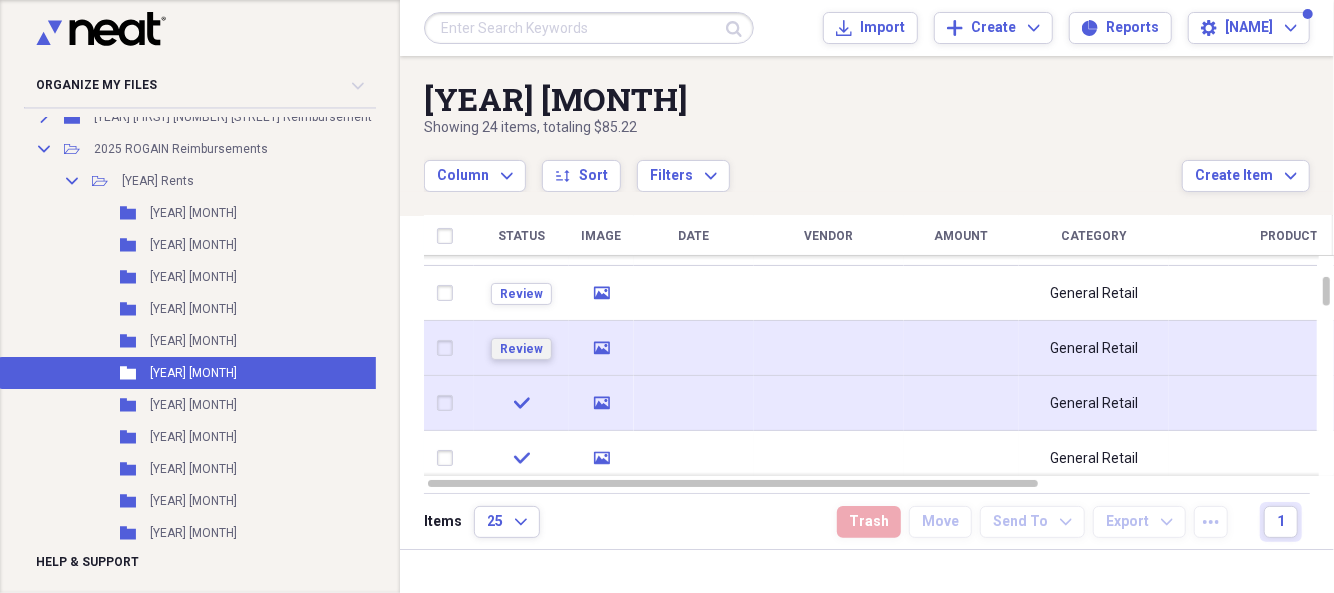 click on "Review" at bounding box center (521, 349) 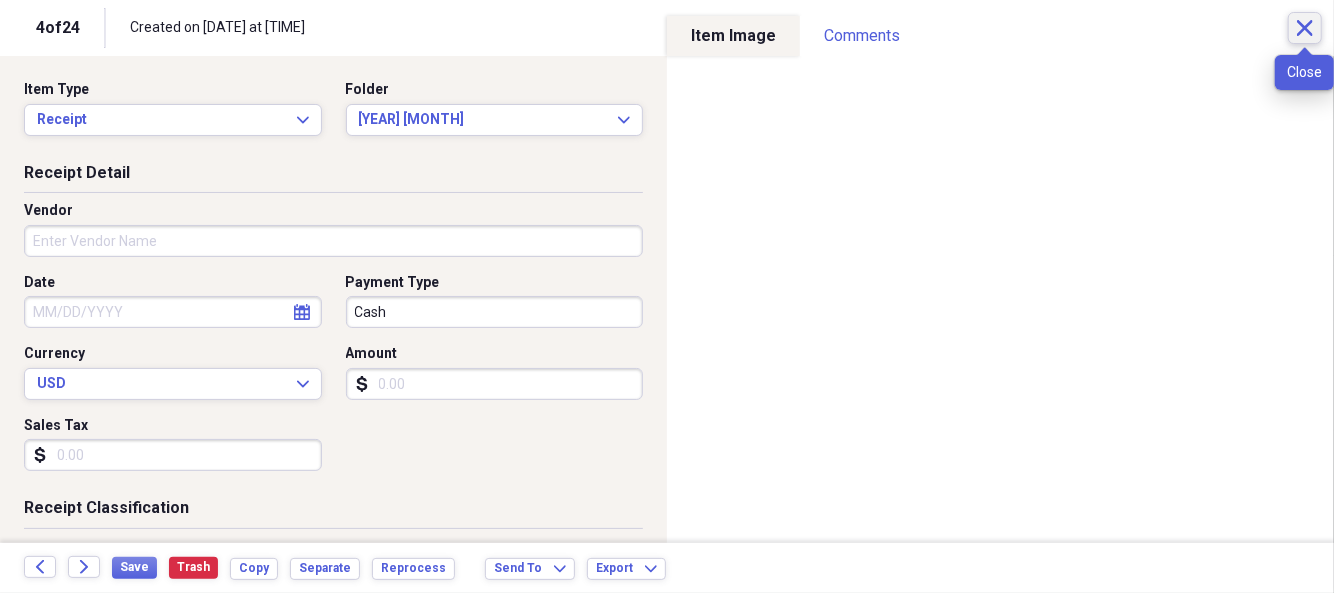 click 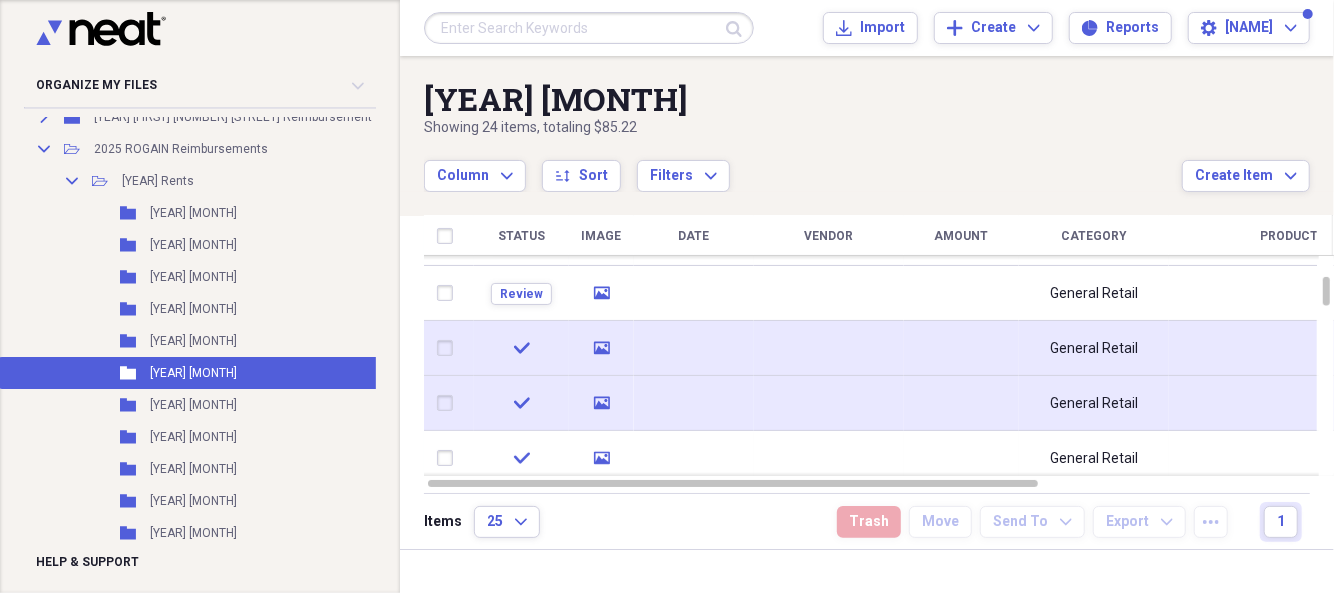 click at bounding box center (694, 348) 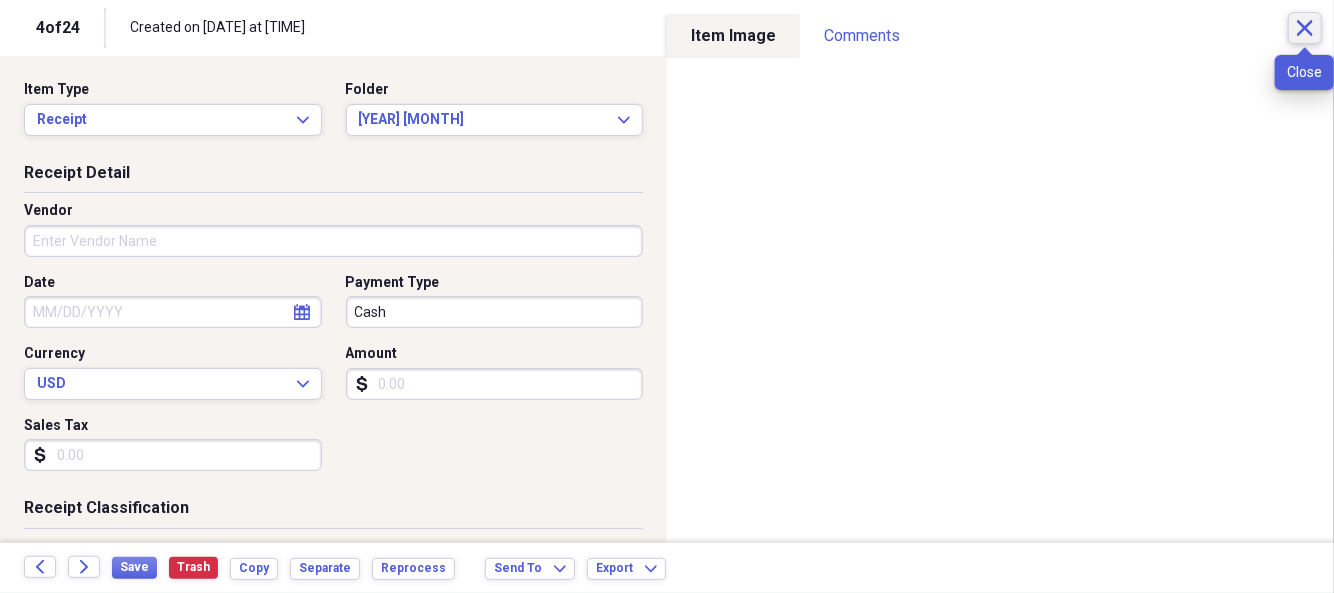 click on "Close" 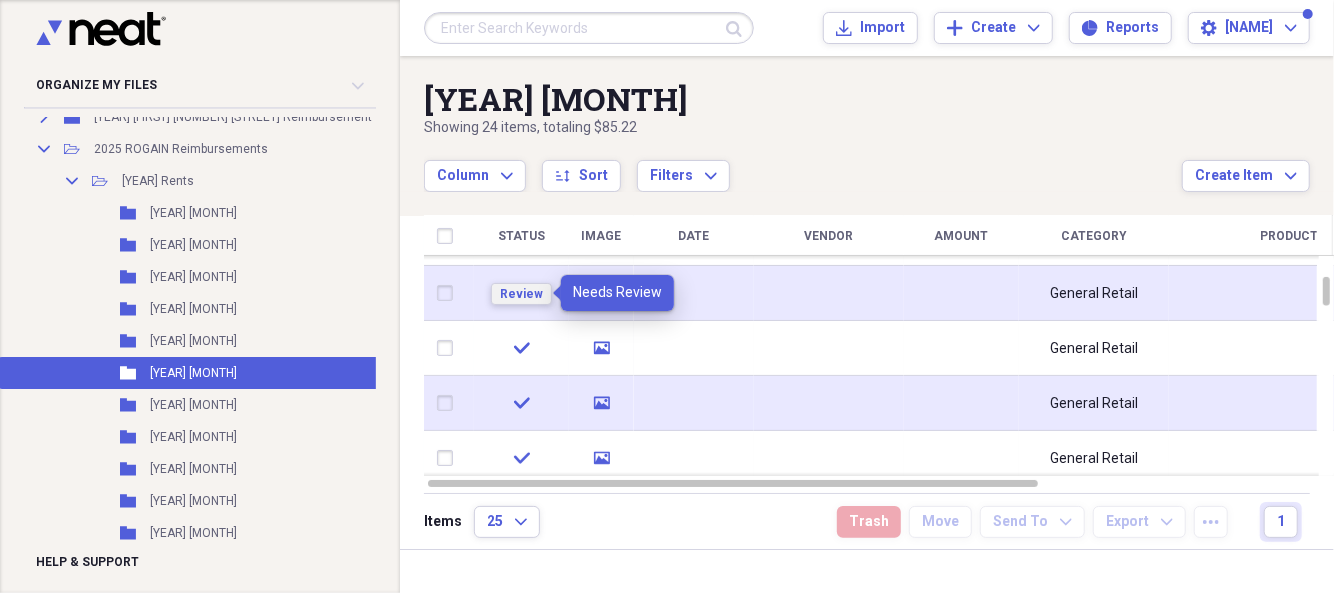click on "Review" at bounding box center [521, 294] 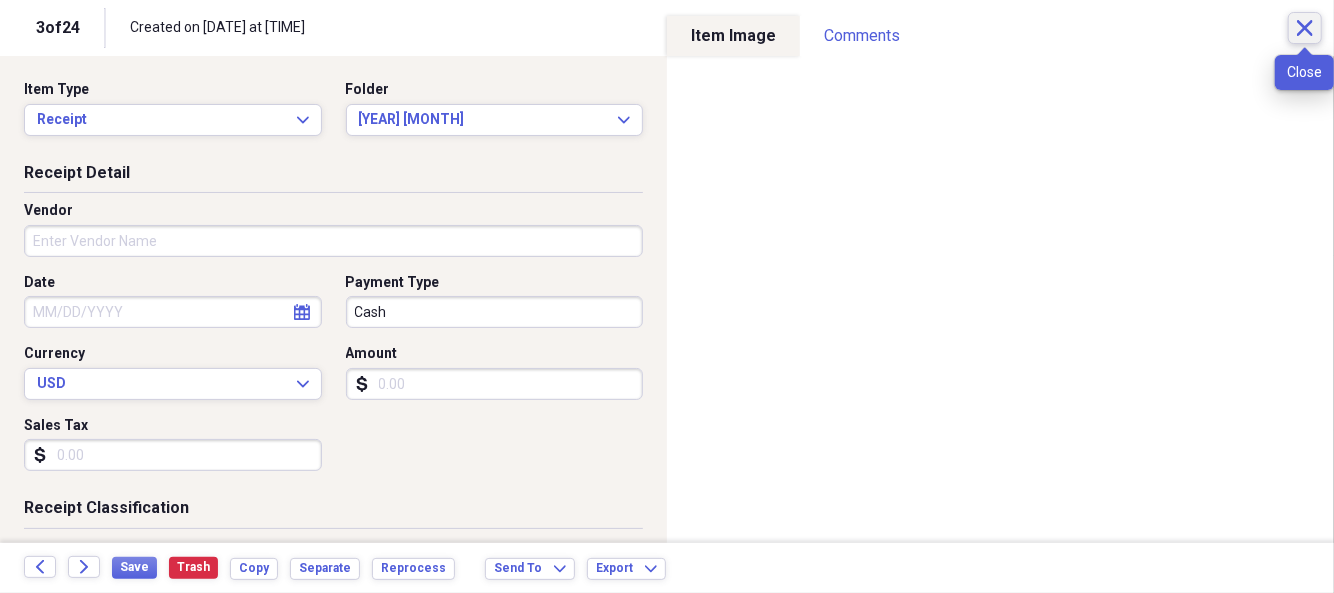 click on "Close" 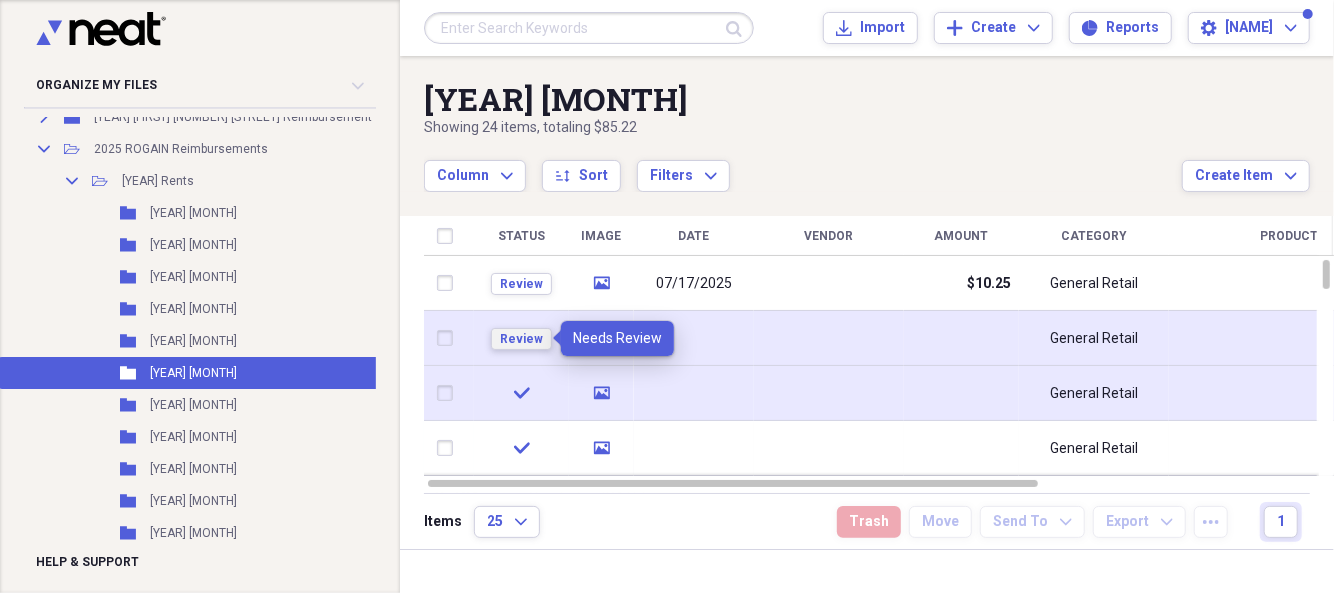 click on "Review" at bounding box center [521, 339] 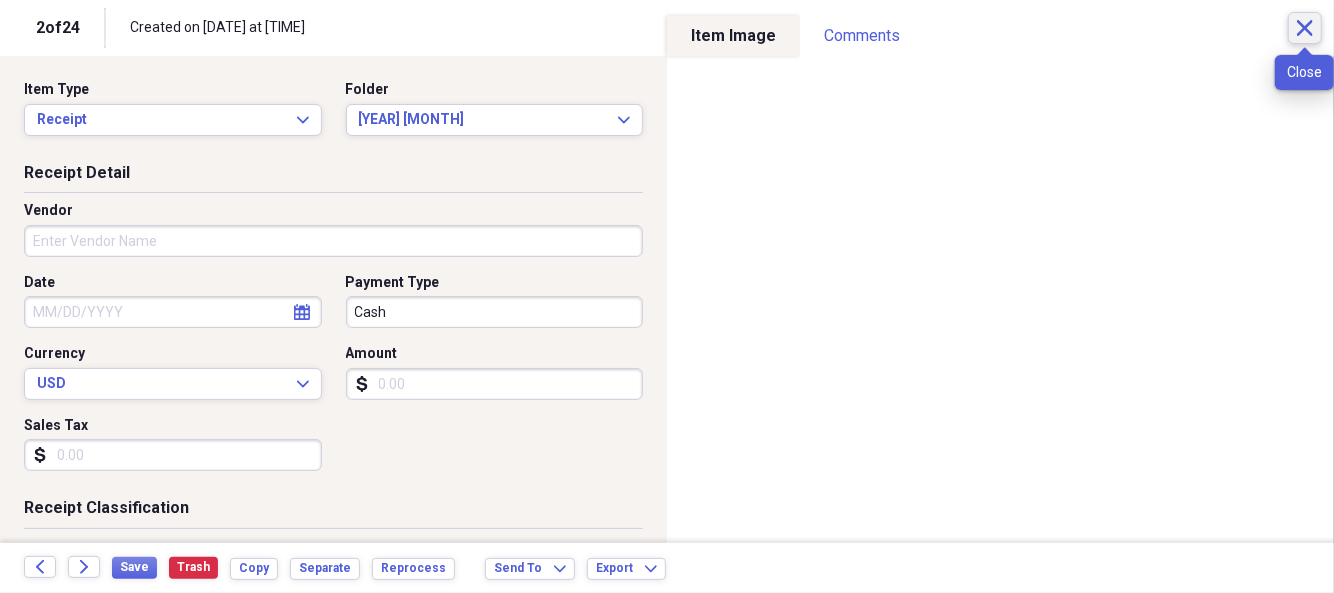 click 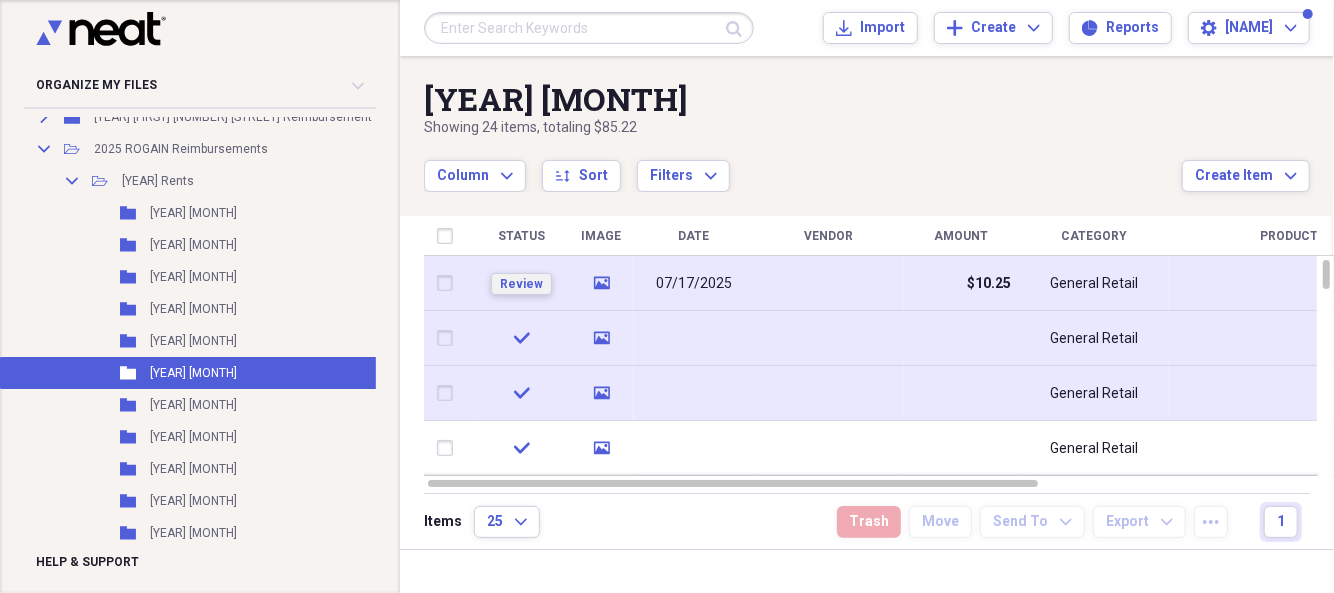 click on "Review" at bounding box center [521, 284] 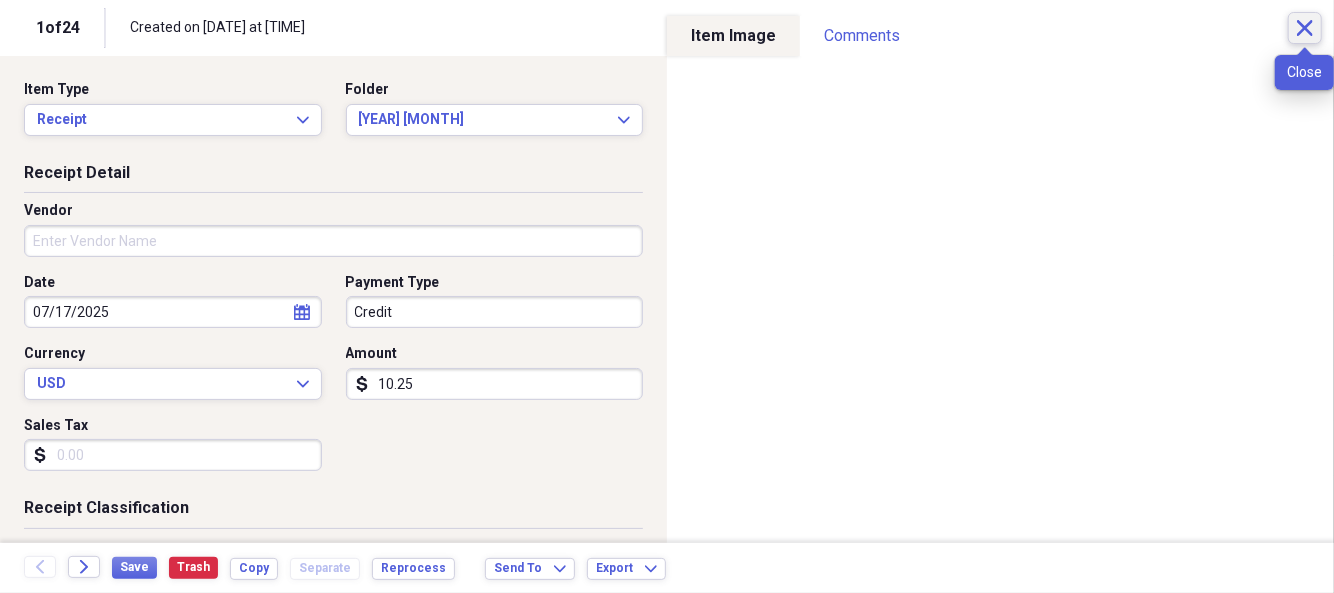 click on "Close" 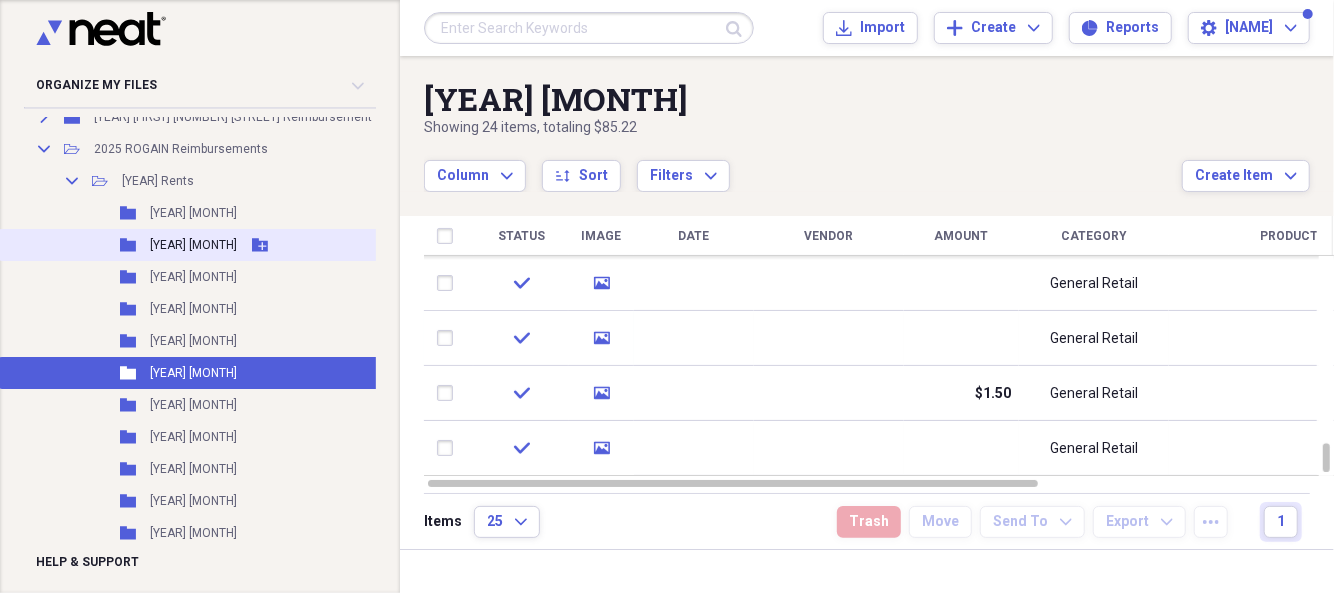 click 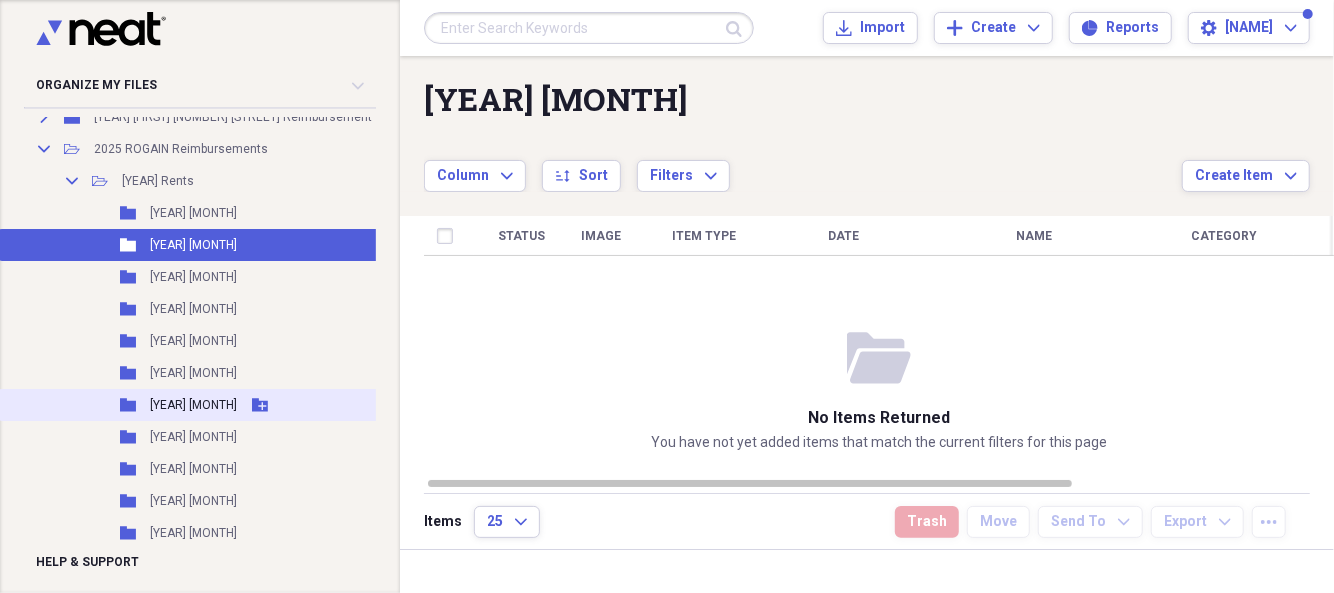 click 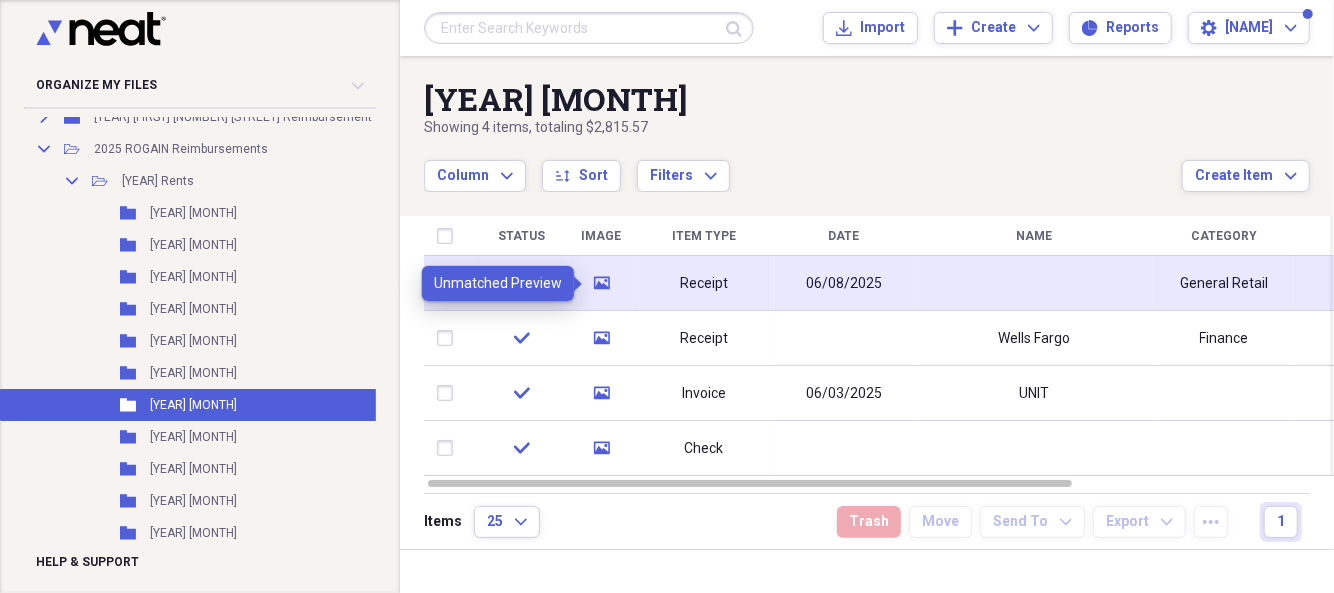 click 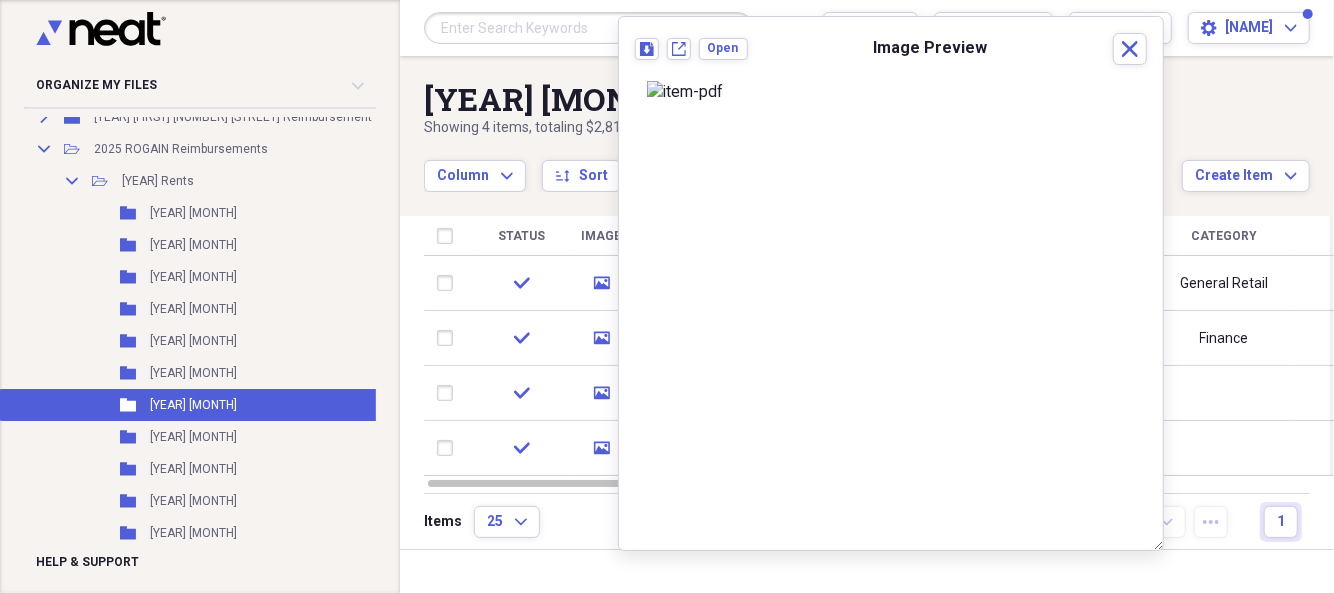 scroll, scrollTop: 0, scrollLeft: 0, axis: both 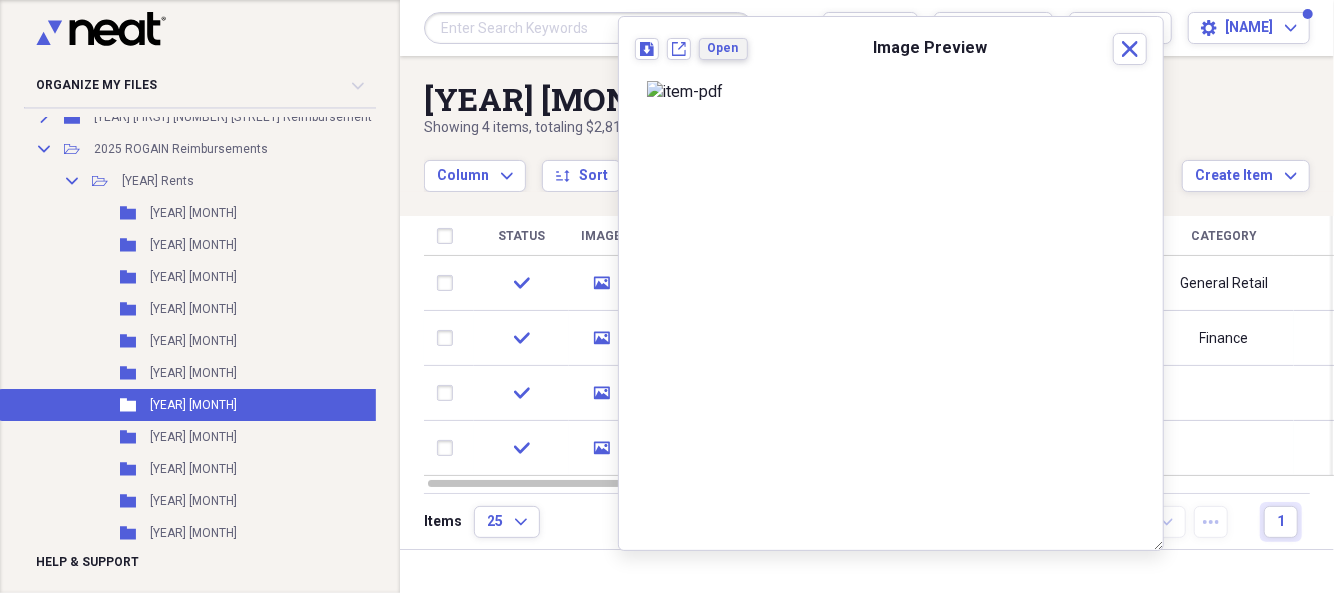click on "Open" at bounding box center [723, 48] 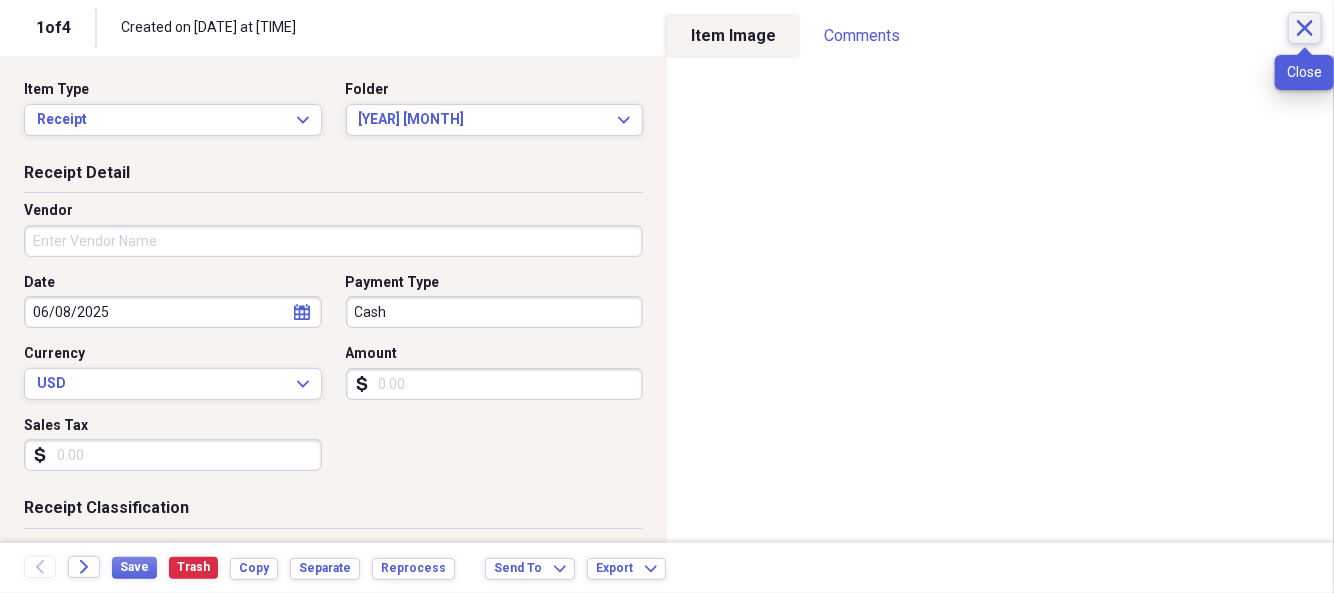 click on "Close" 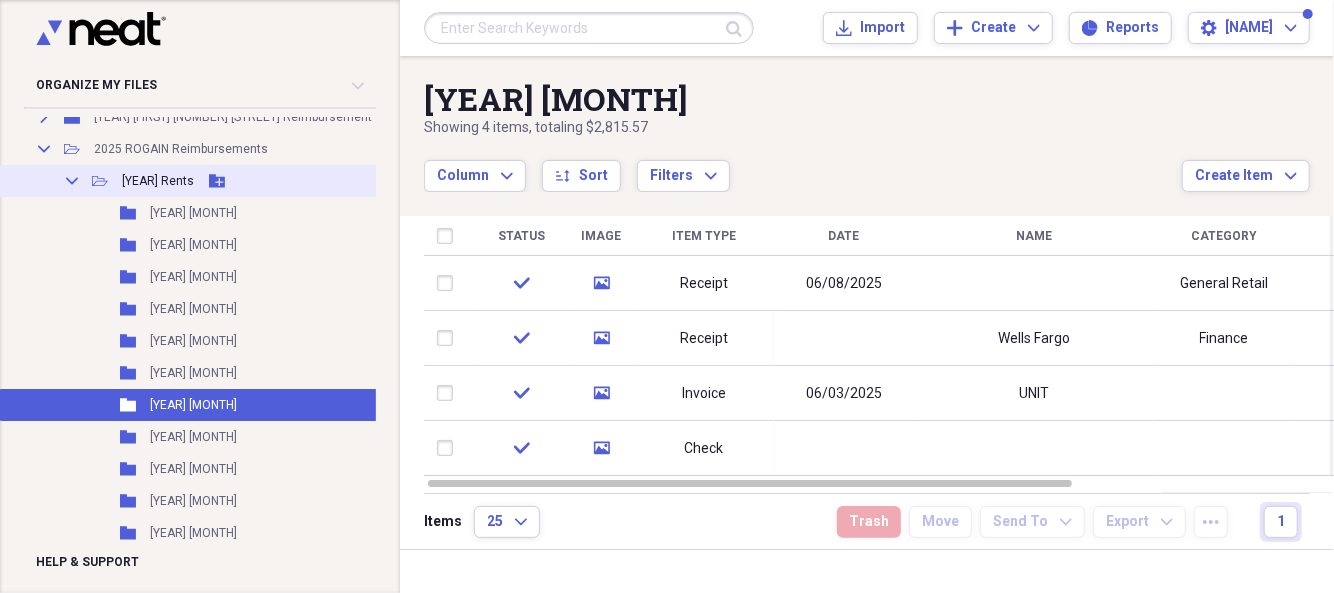 click on "Collapse" 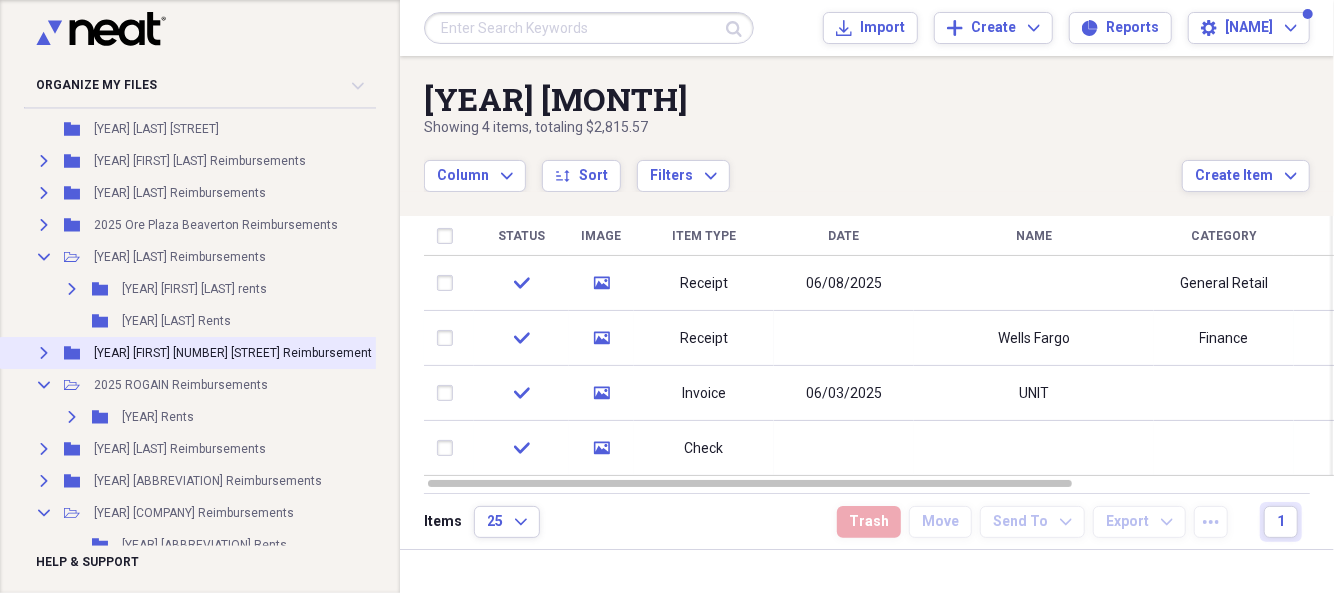 scroll, scrollTop: 3400, scrollLeft: 0, axis: vertical 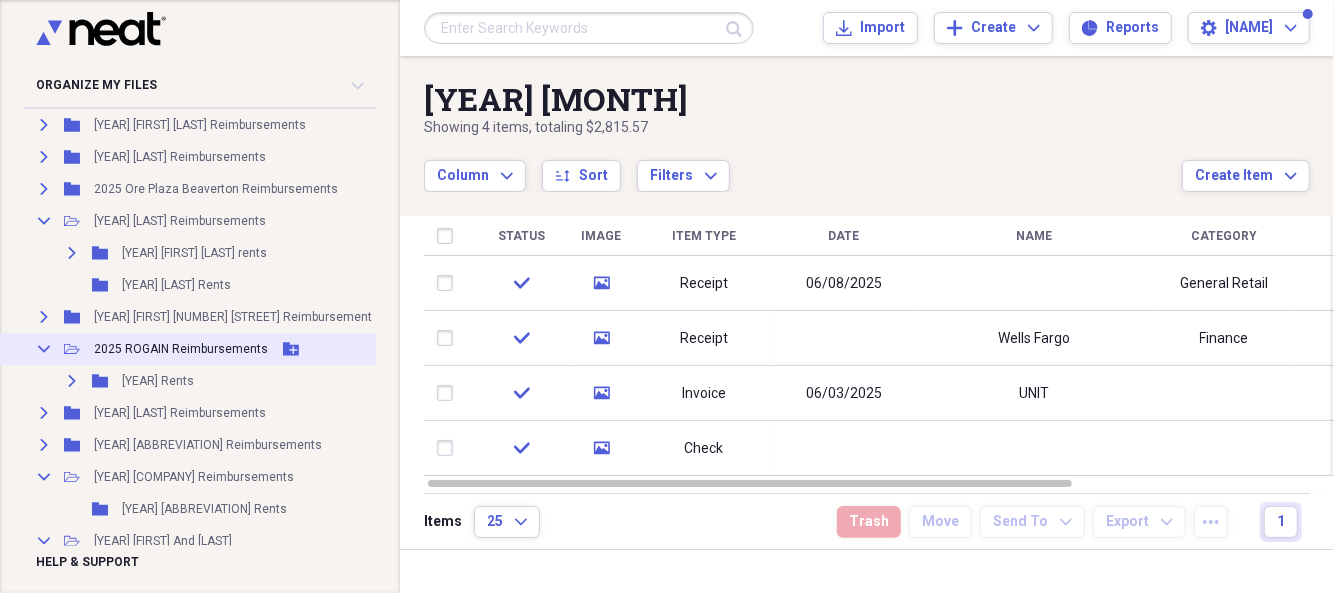 click on "2025 ROGAIN Reimbursements" at bounding box center (181, 349) 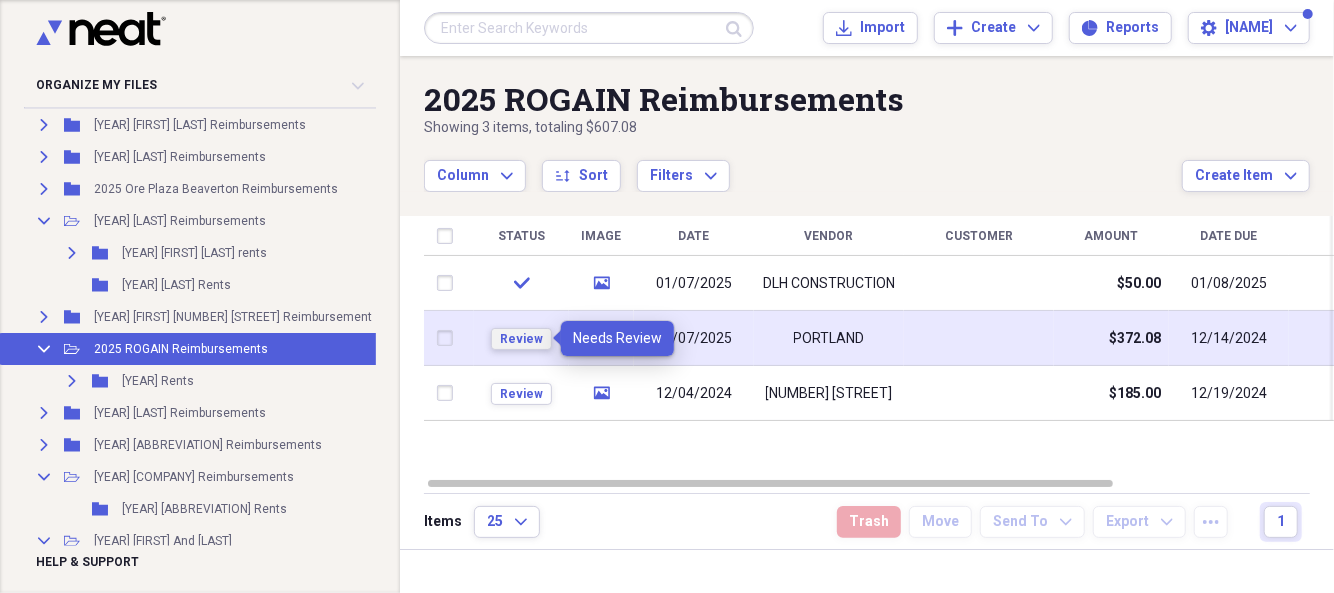 click on "Review" at bounding box center [521, 339] 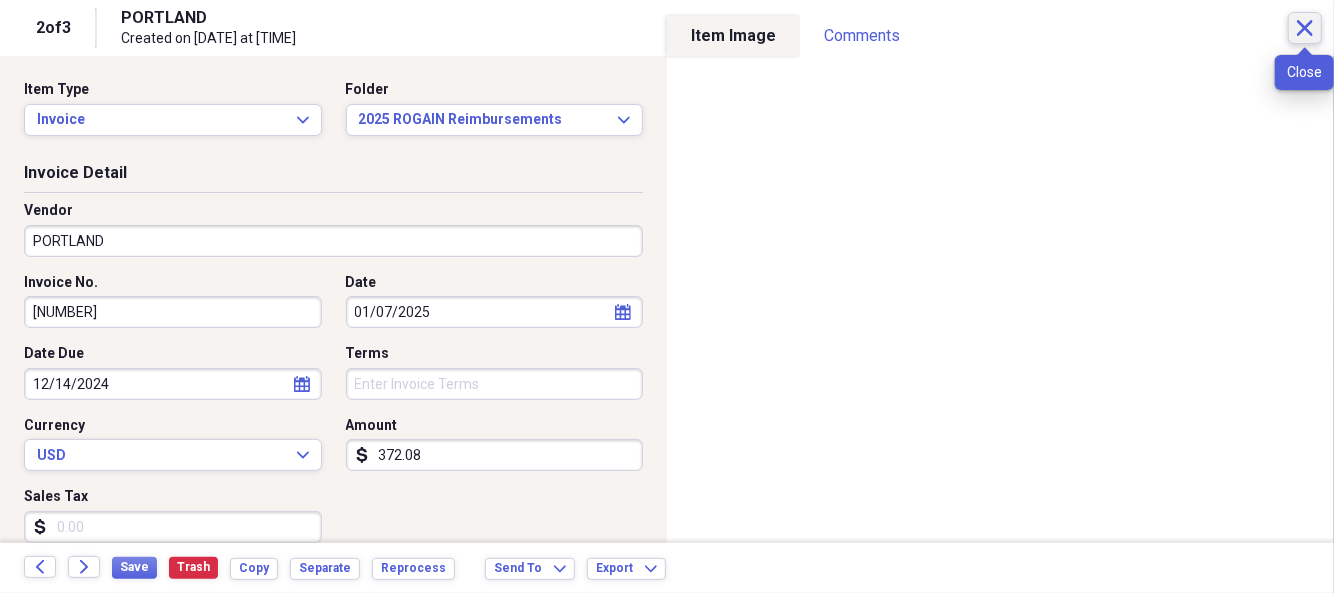click 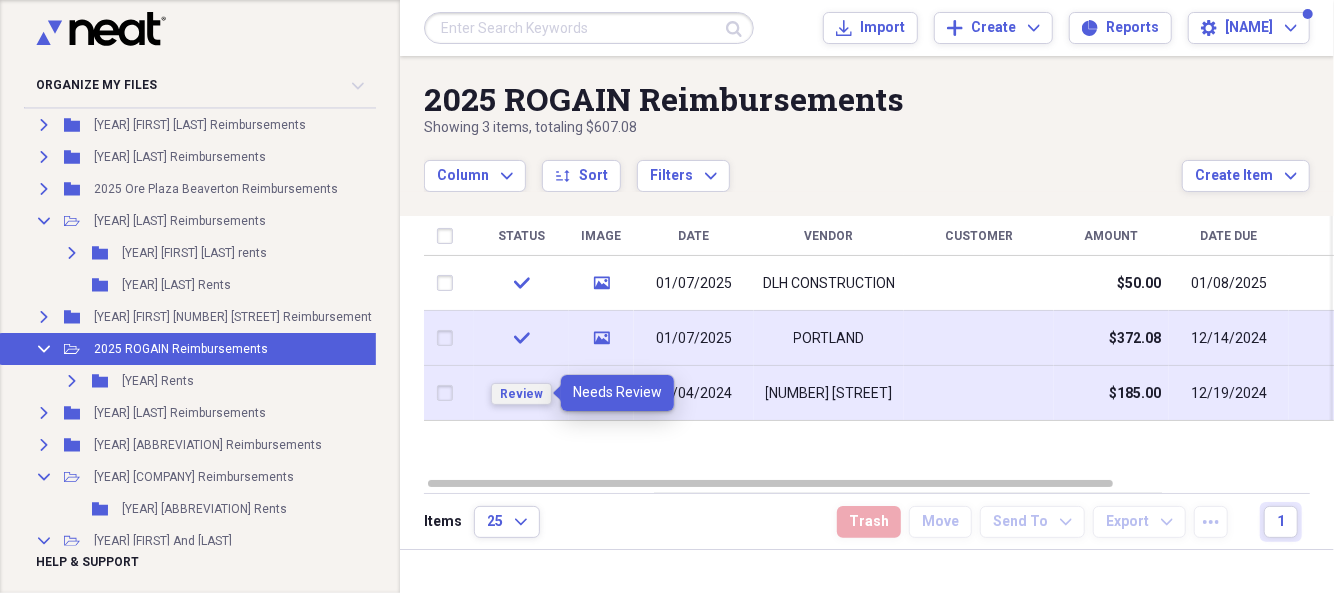 click on "Review" at bounding box center (521, 394) 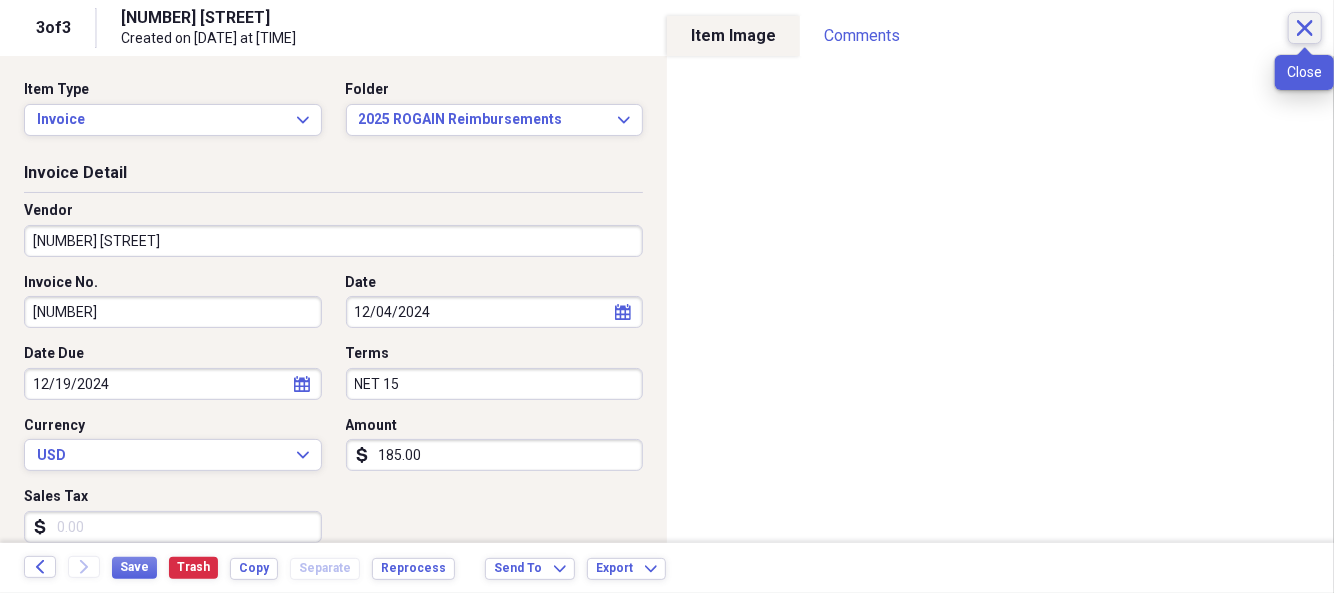 click 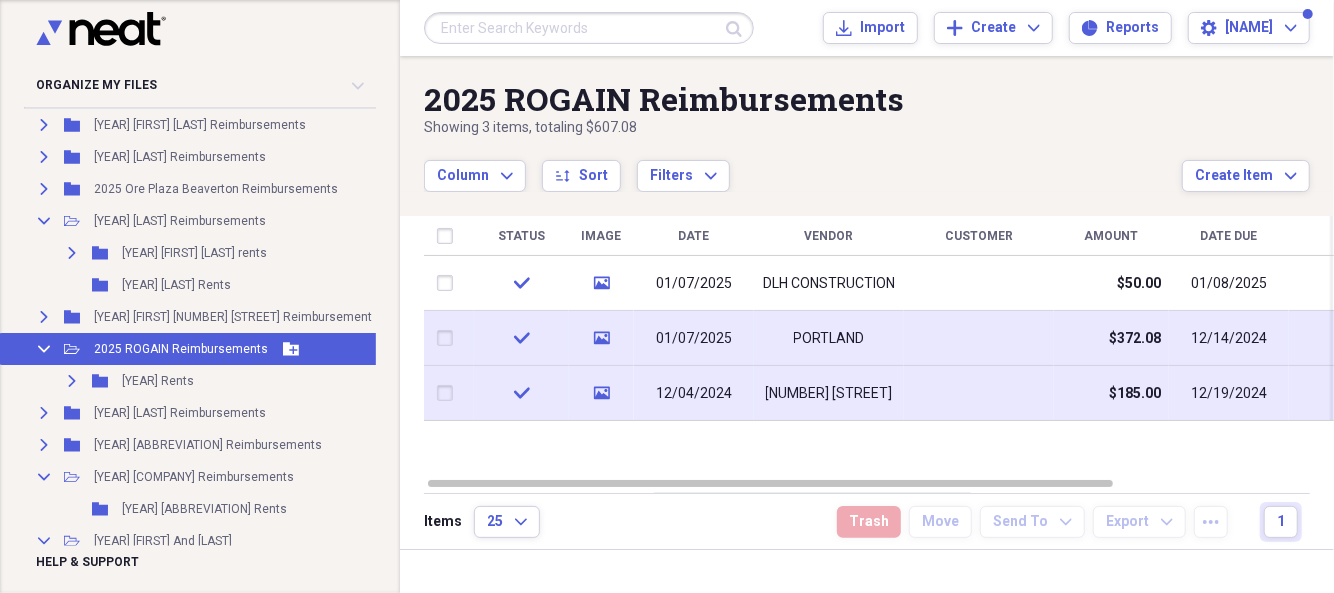 click 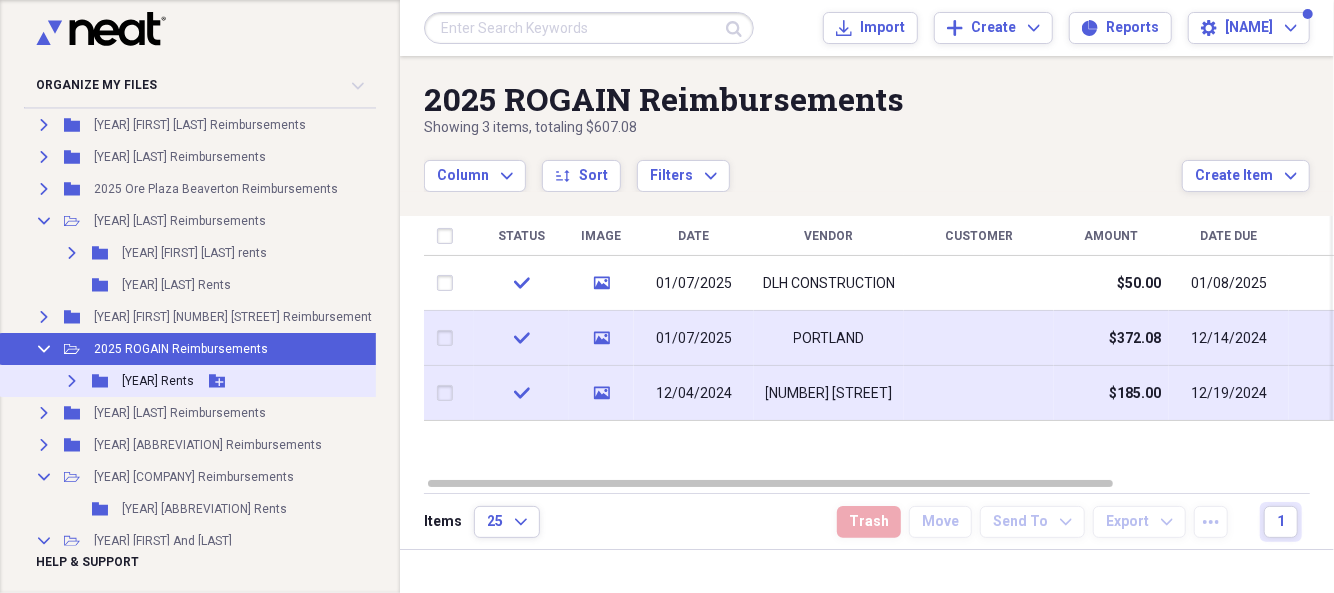 click 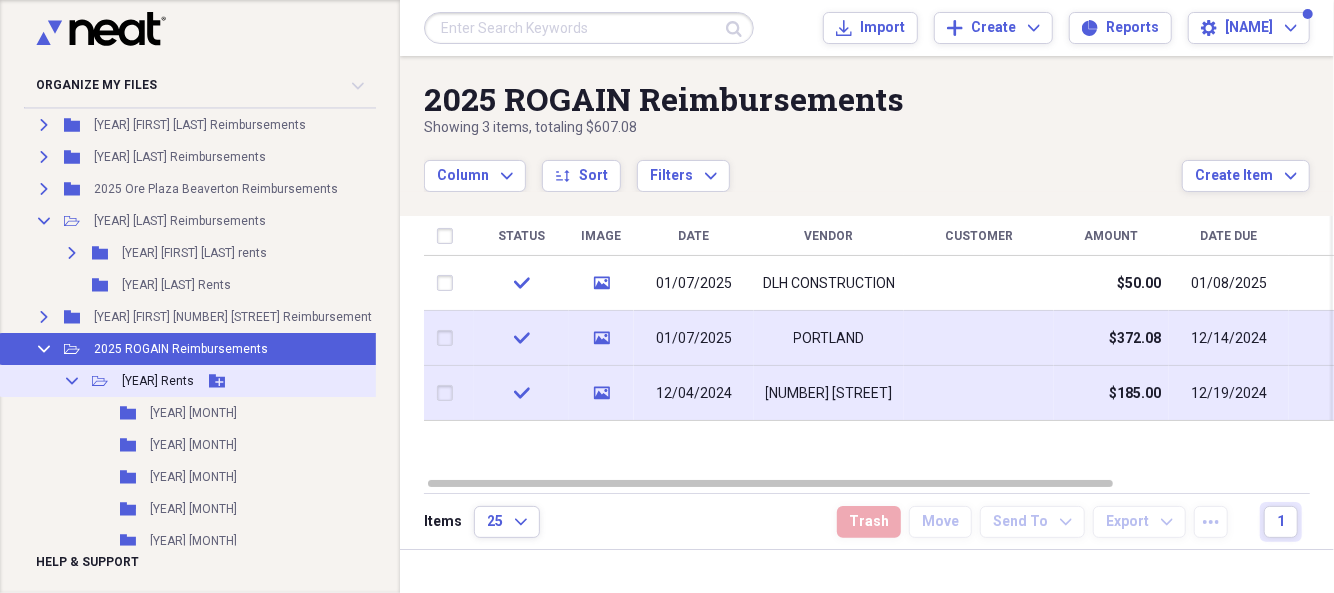 scroll, scrollTop: 3600, scrollLeft: 0, axis: vertical 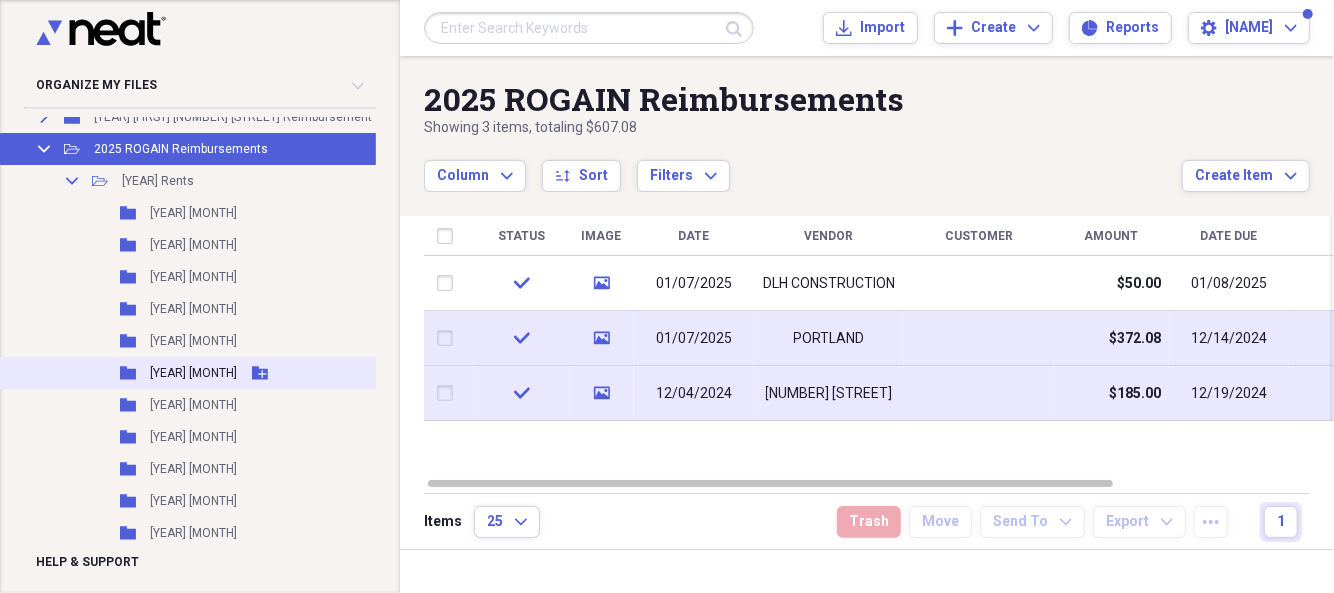 click on "2025 July" at bounding box center (193, 373) 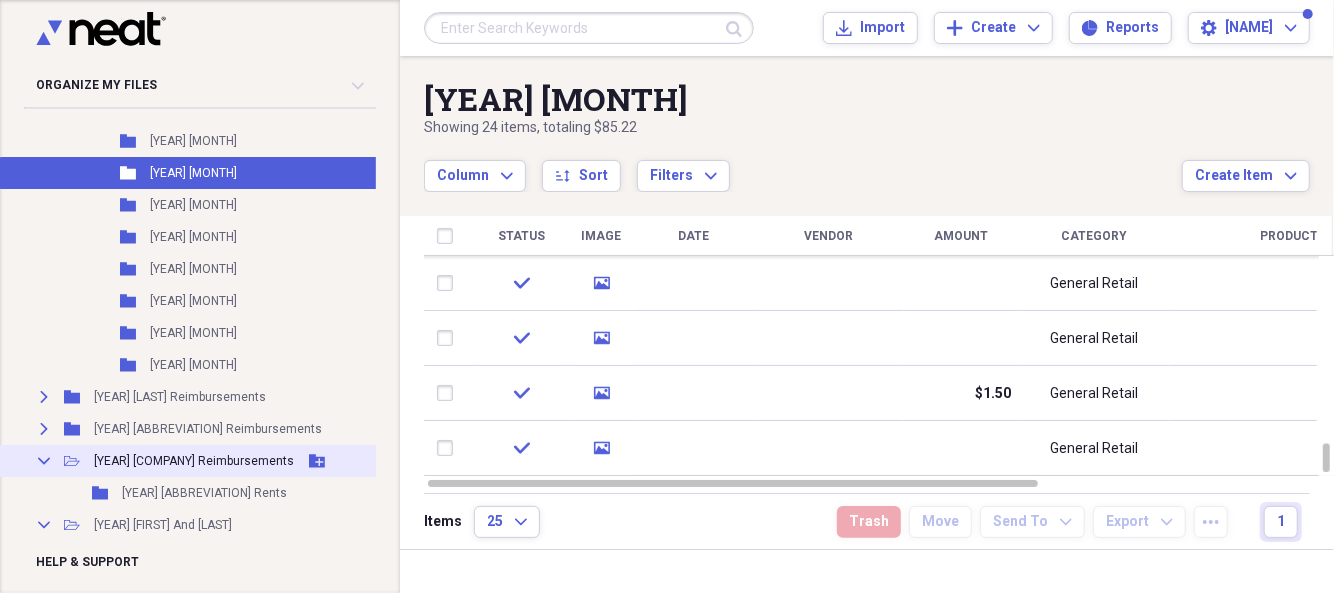 scroll, scrollTop: 3900, scrollLeft: 0, axis: vertical 